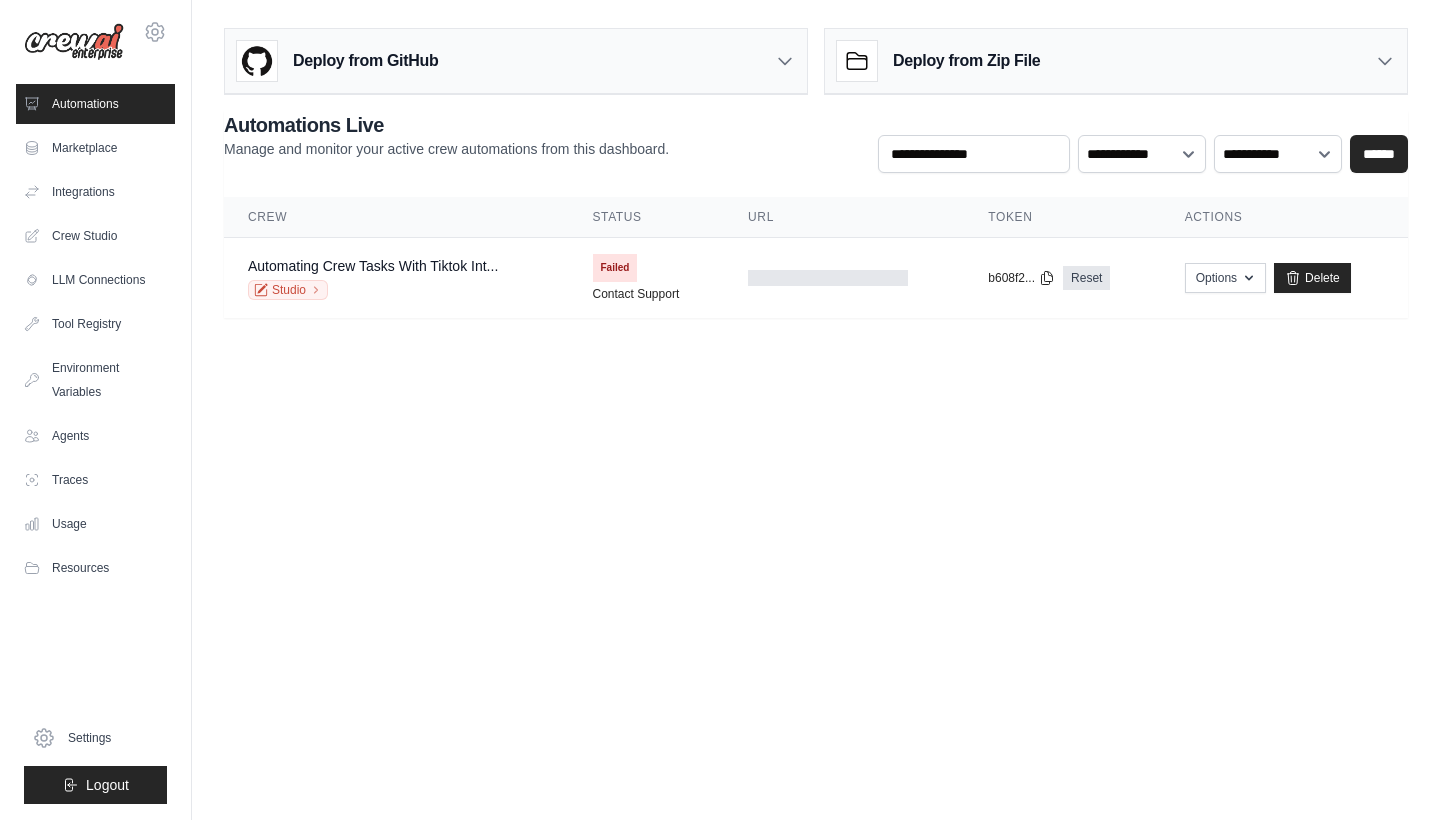 scroll, scrollTop: 0, scrollLeft: 0, axis: both 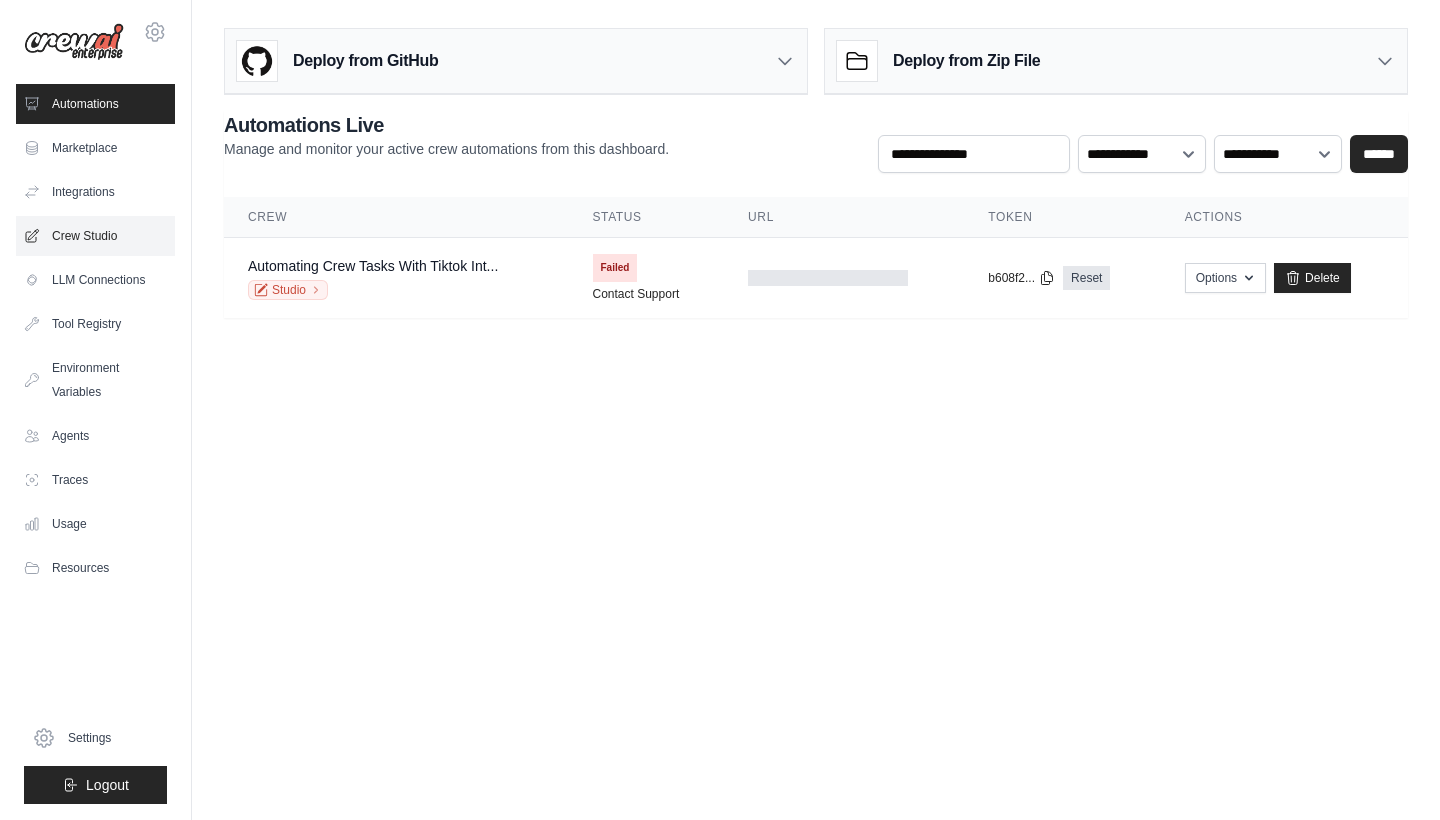 click on "Crew Studio" at bounding box center (95, 236) 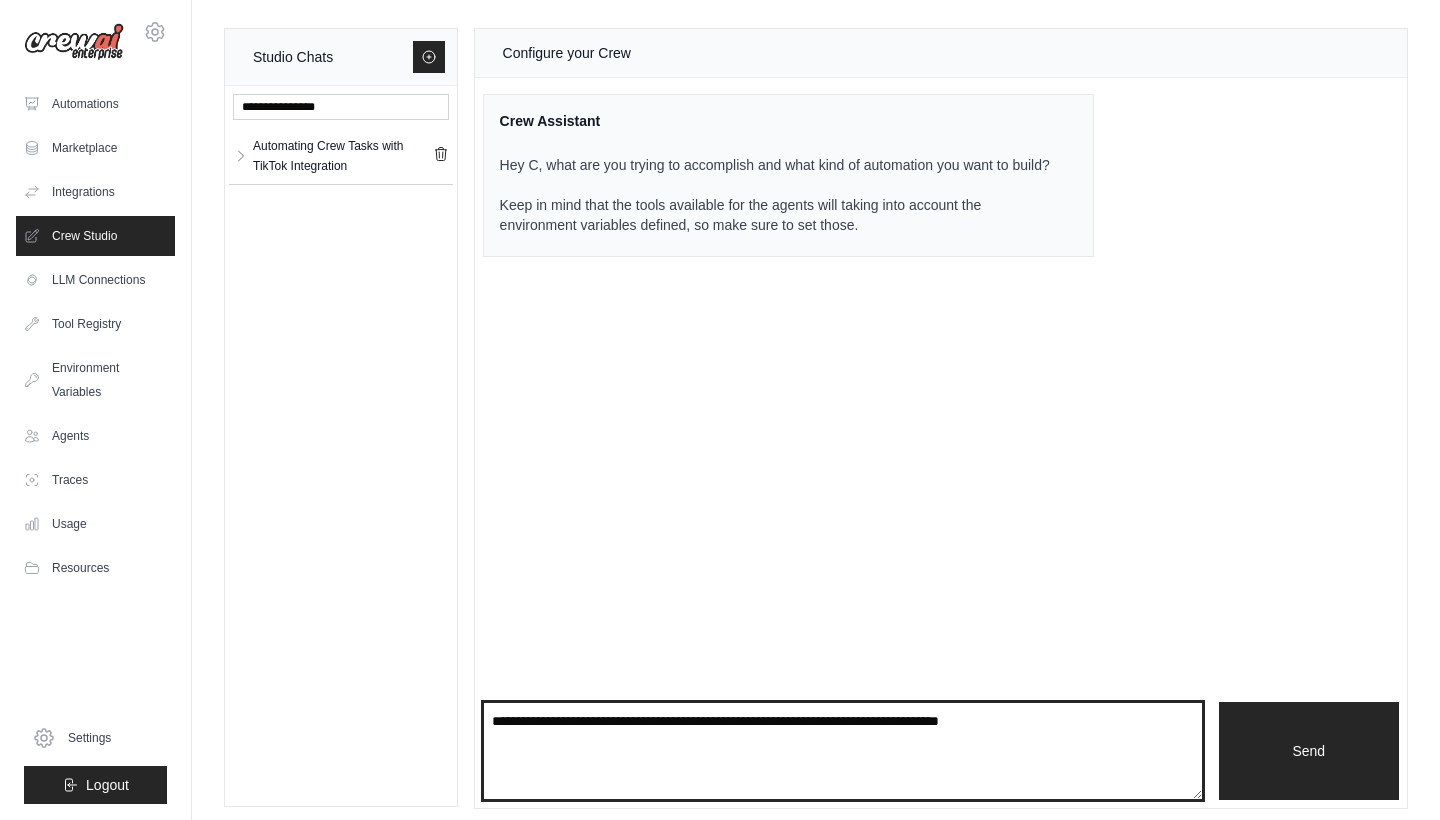 click at bounding box center [843, 751] 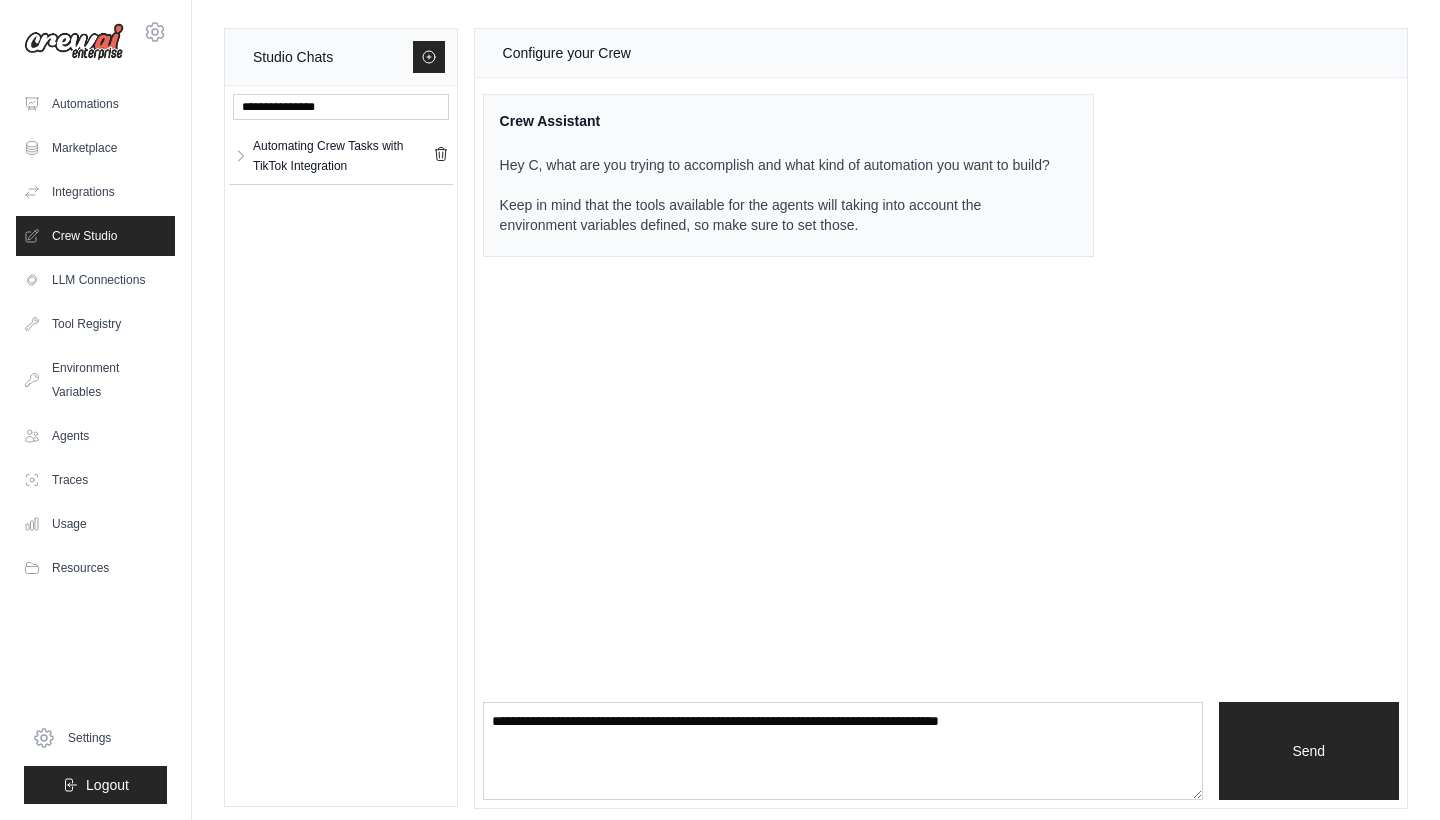 scroll, scrollTop: 0, scrollLeft: 0, axis: both 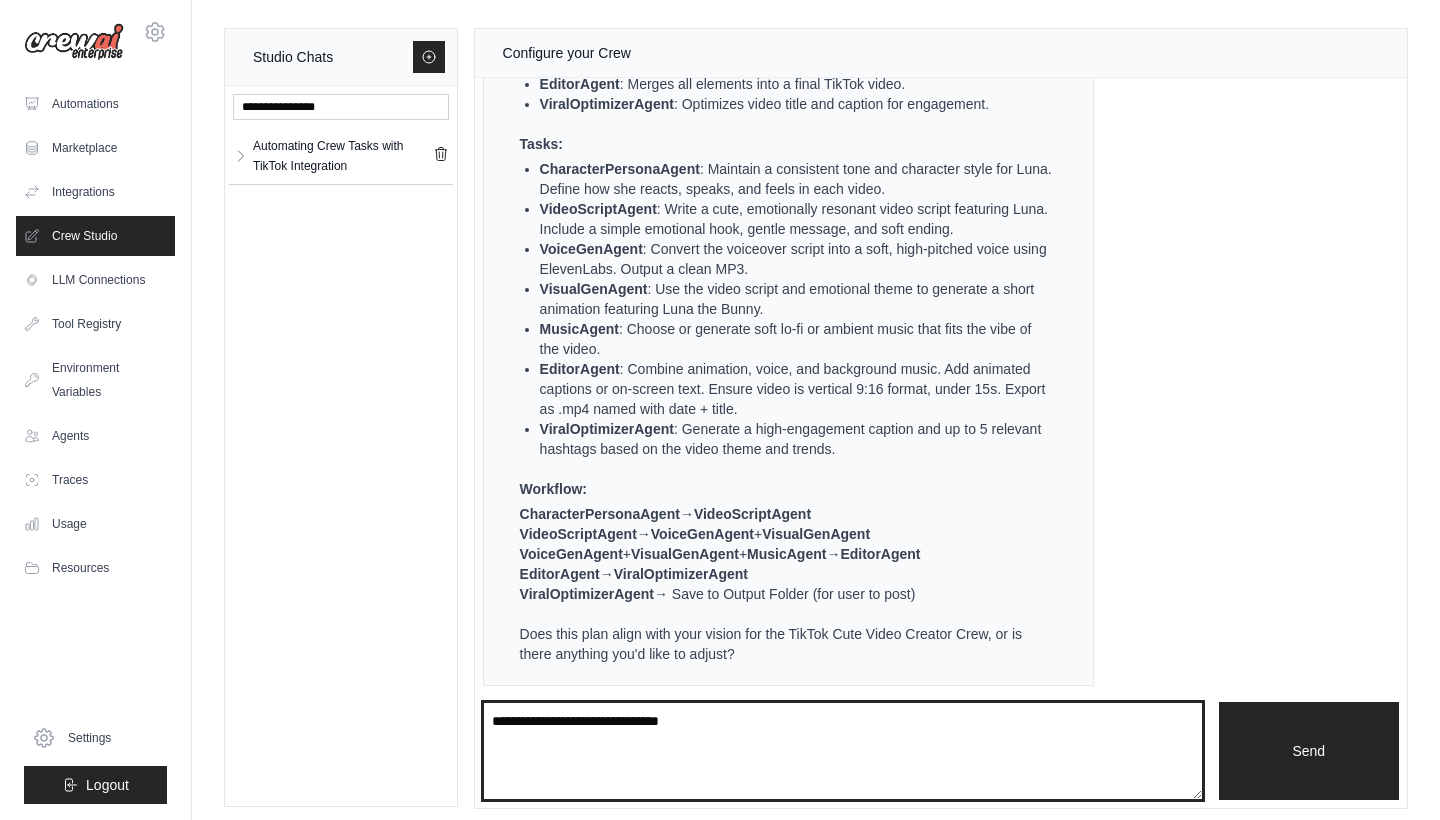 type on "**********" 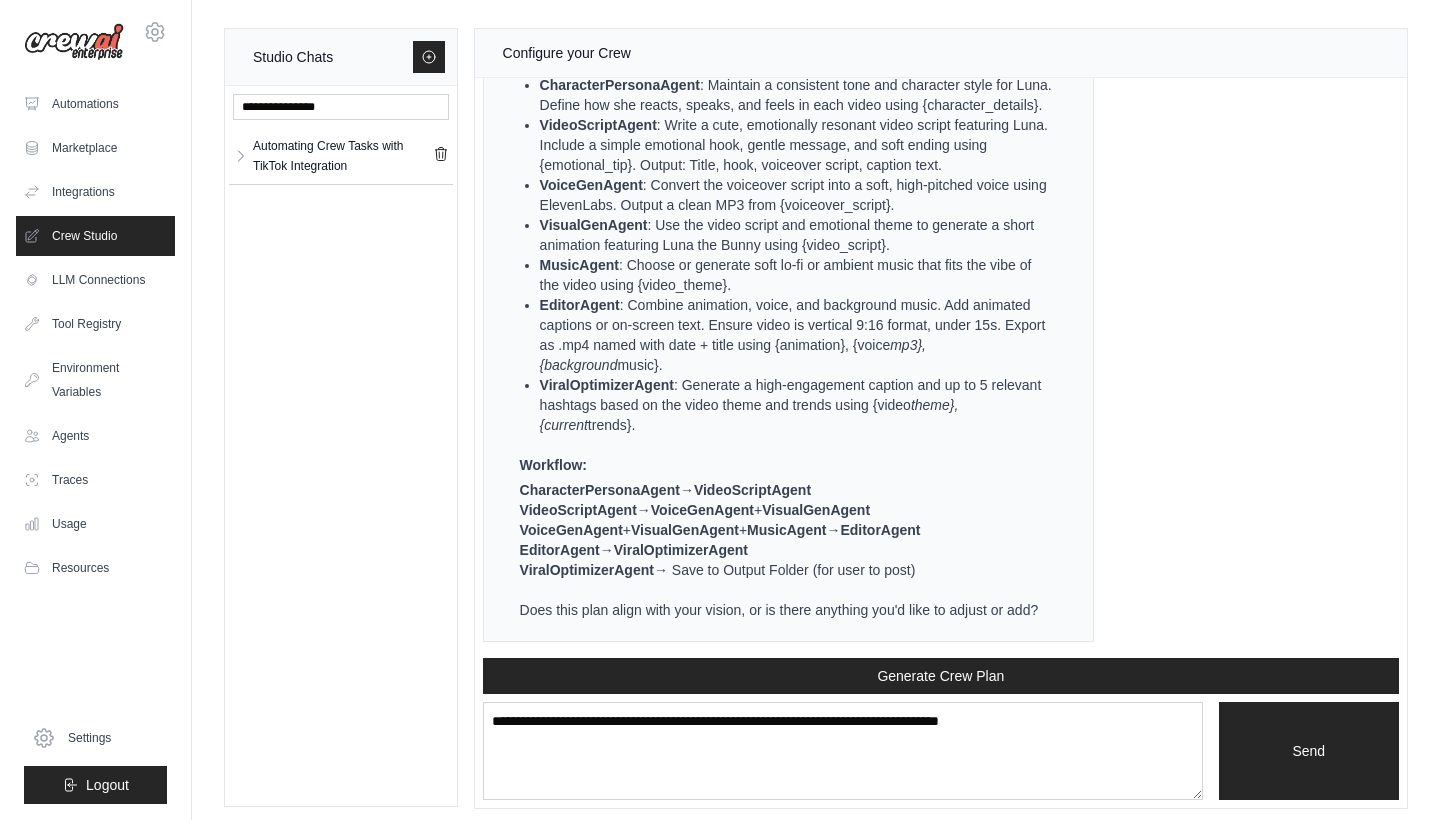 scroll, scrollTop: 4049, scrollLeft: 0, axis: vertical 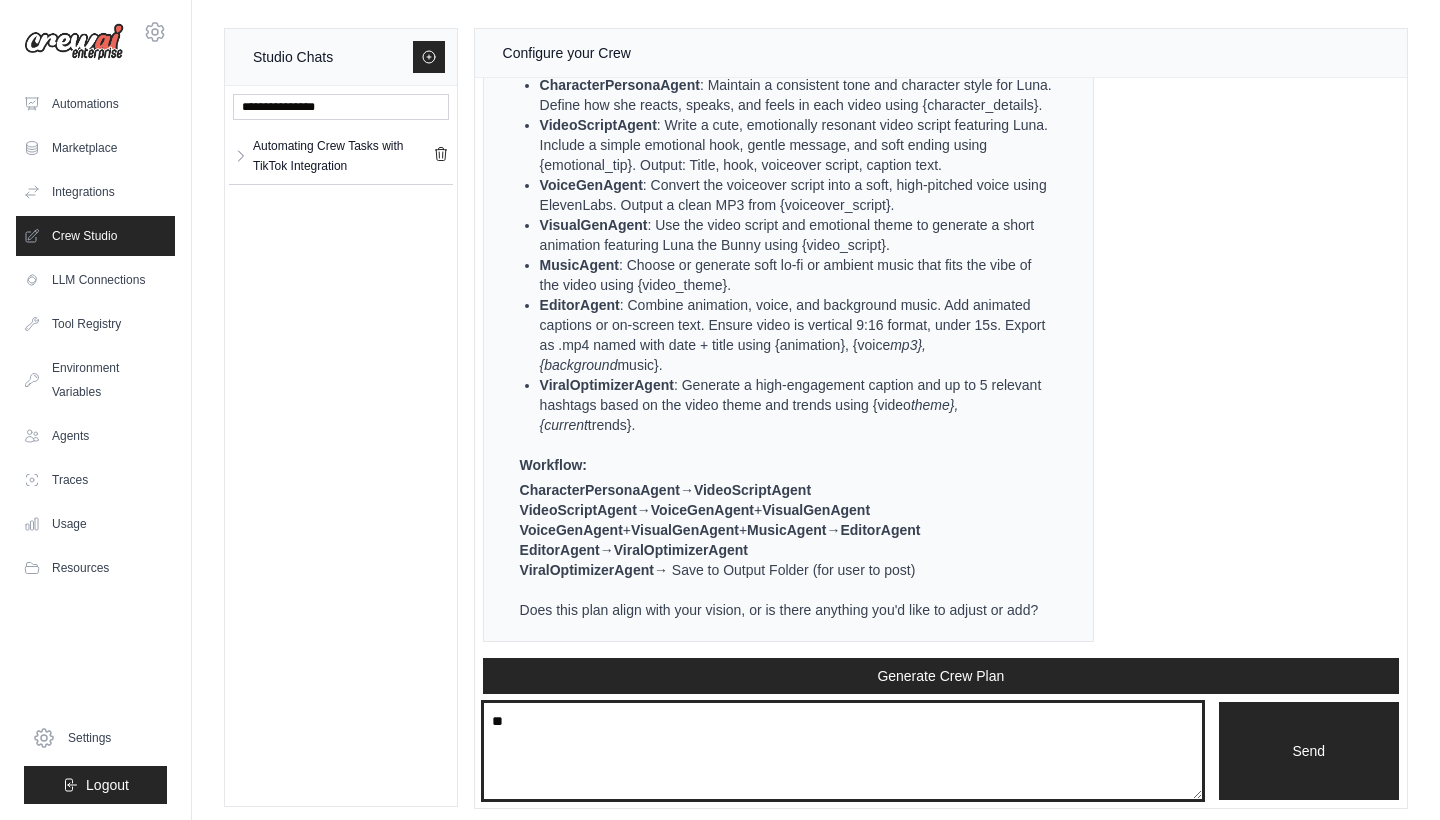 type on "***" 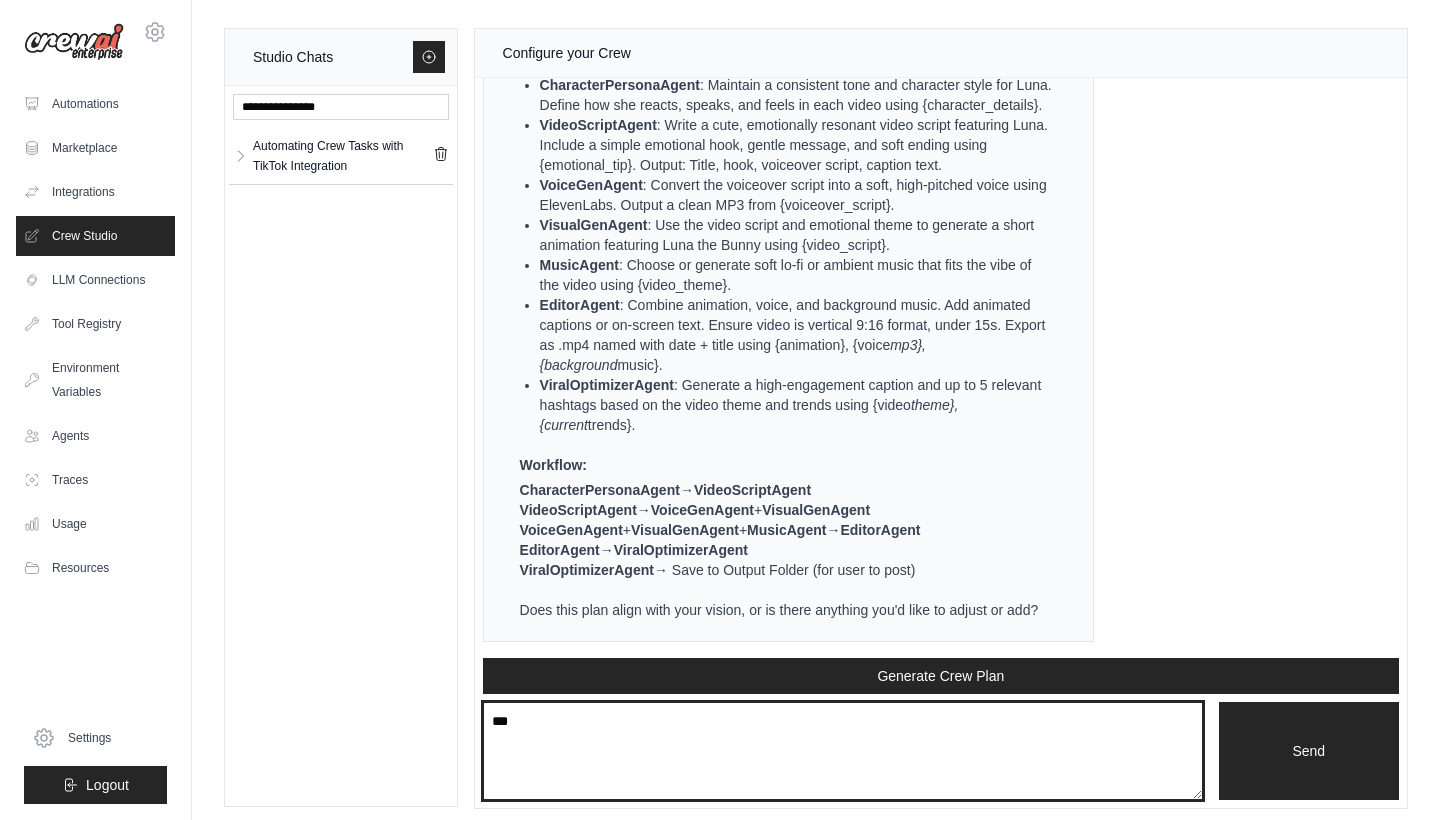 type 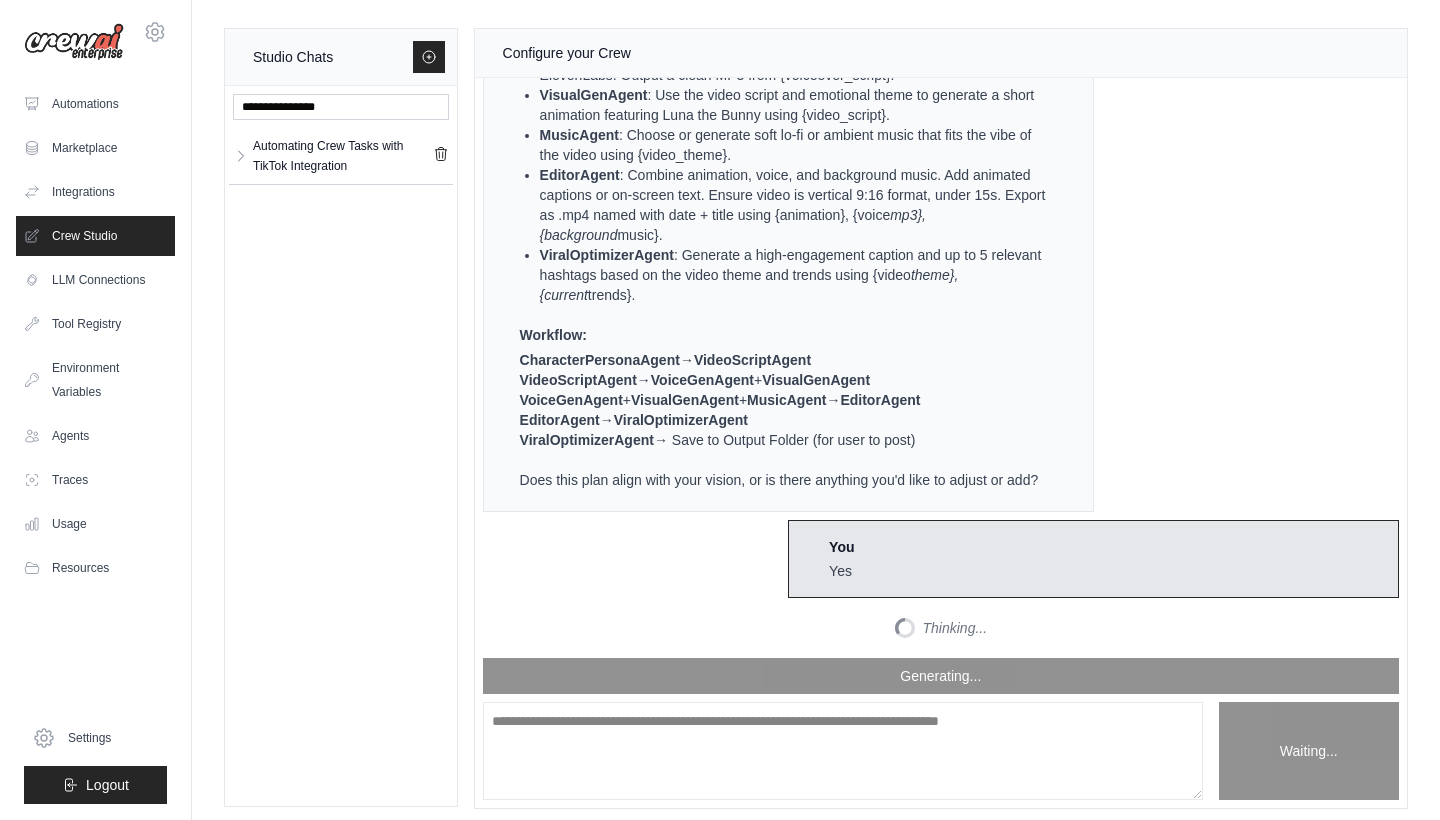 scroll, scrollTop: 5476, scrollLeft: 0, axis: vertical 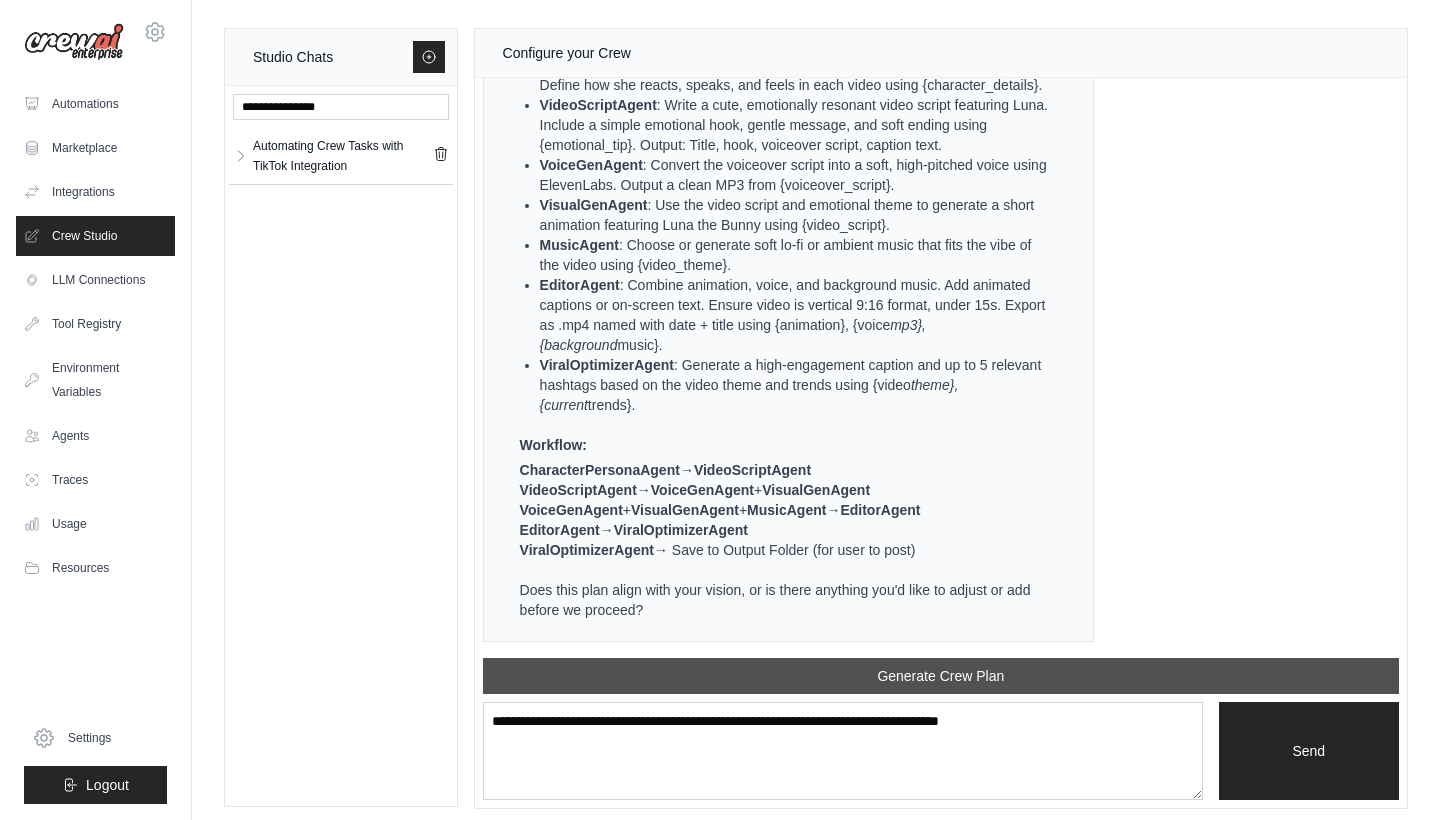 click on "Generate Crew Plan" at bounding box center [941, 676] 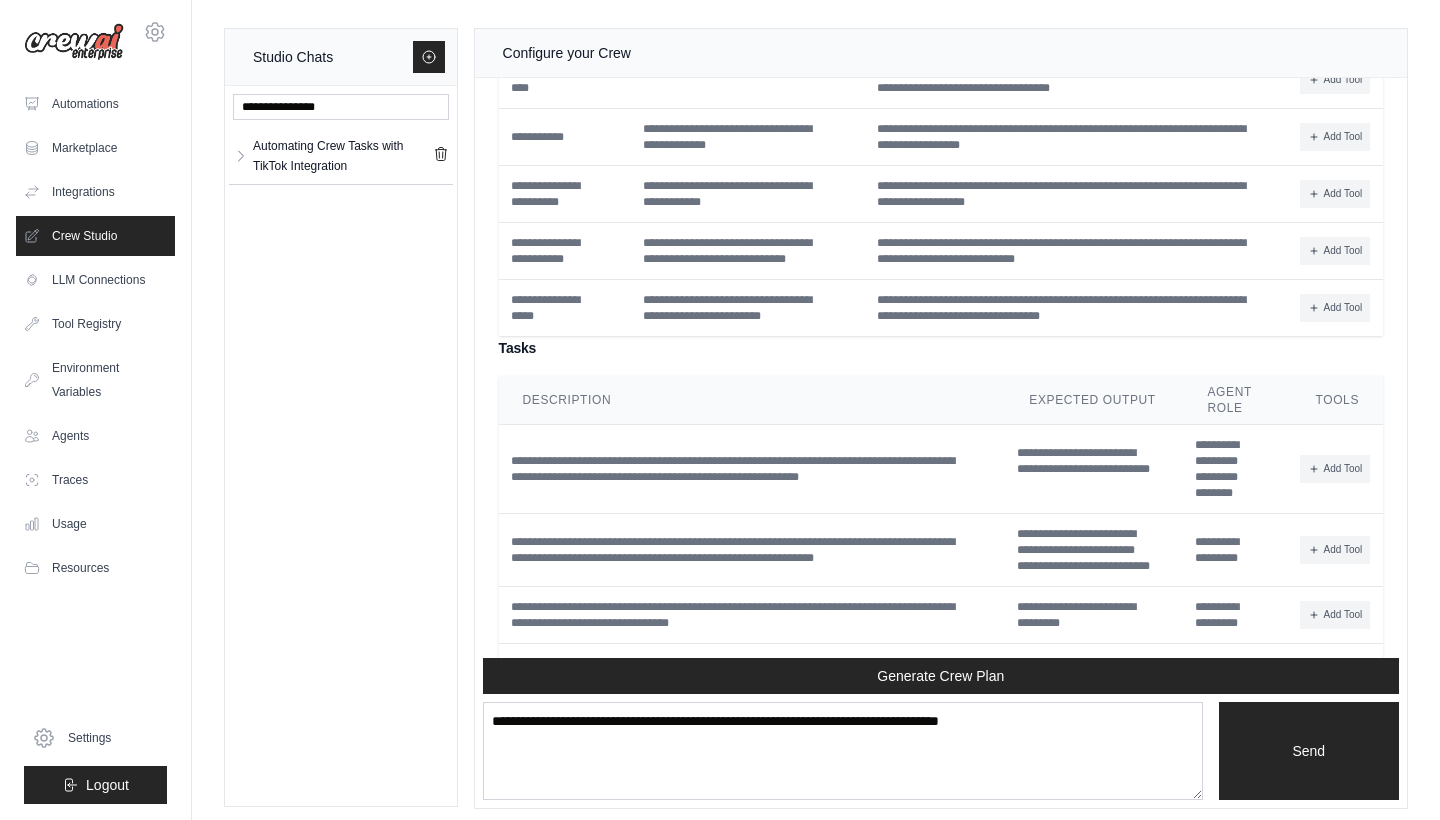 scroll, scrollTop: 7401, scrollLeft: 0, axis: vertical 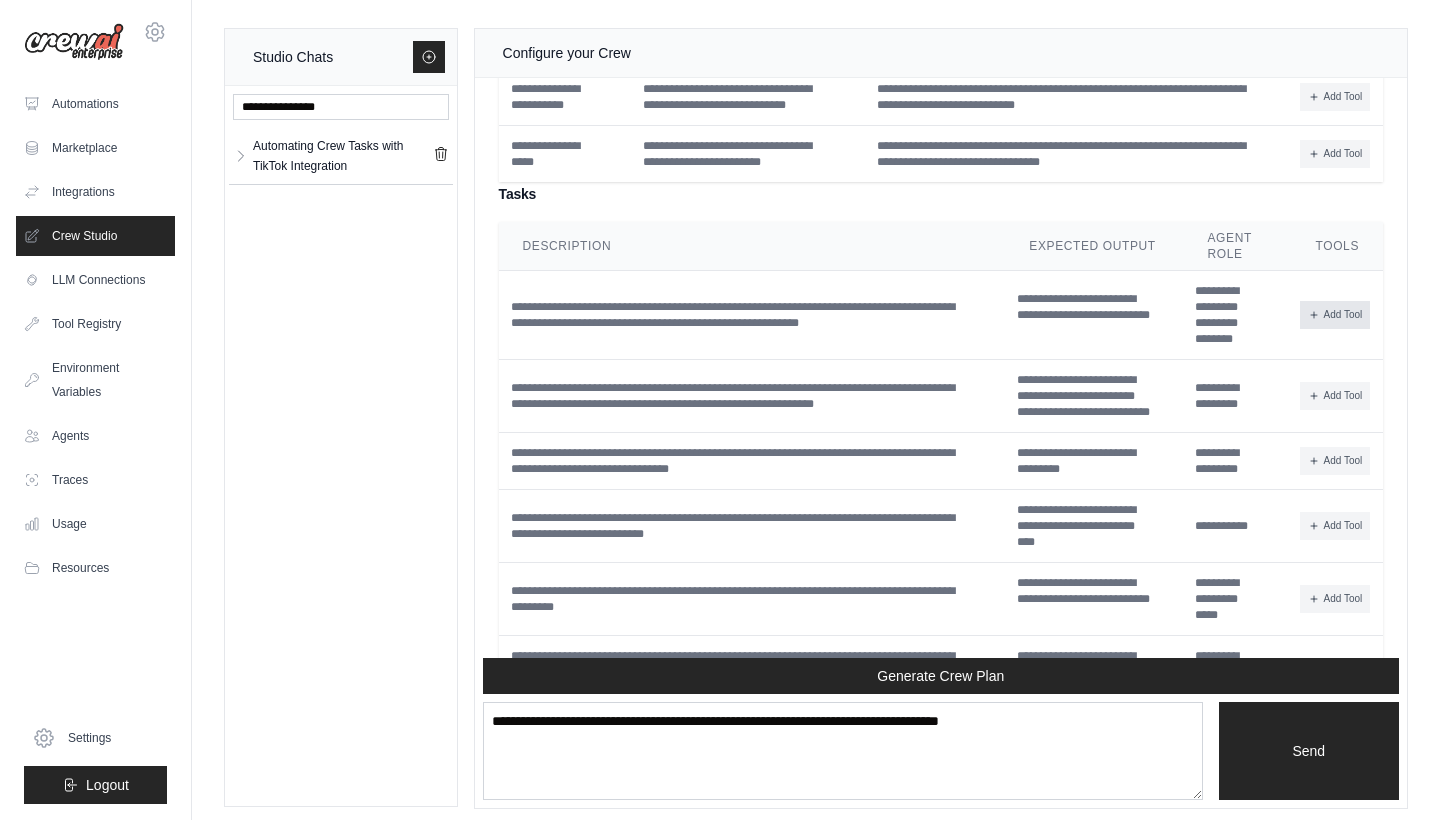 click on "Add Tool" at bounding box center [1335, 315] 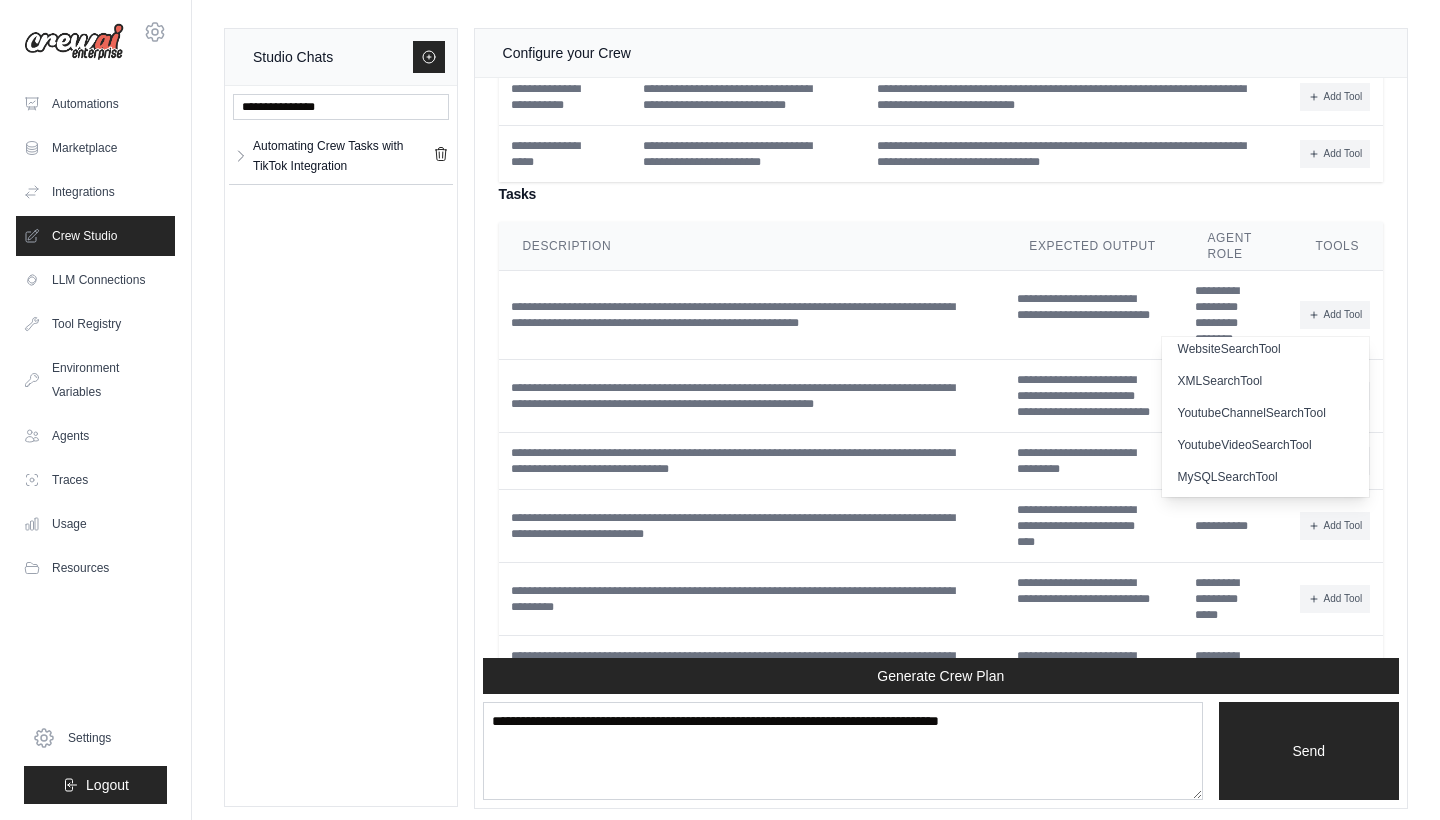 scroll, scrollTop: 616, scrollLeft: 0, axis: vertical 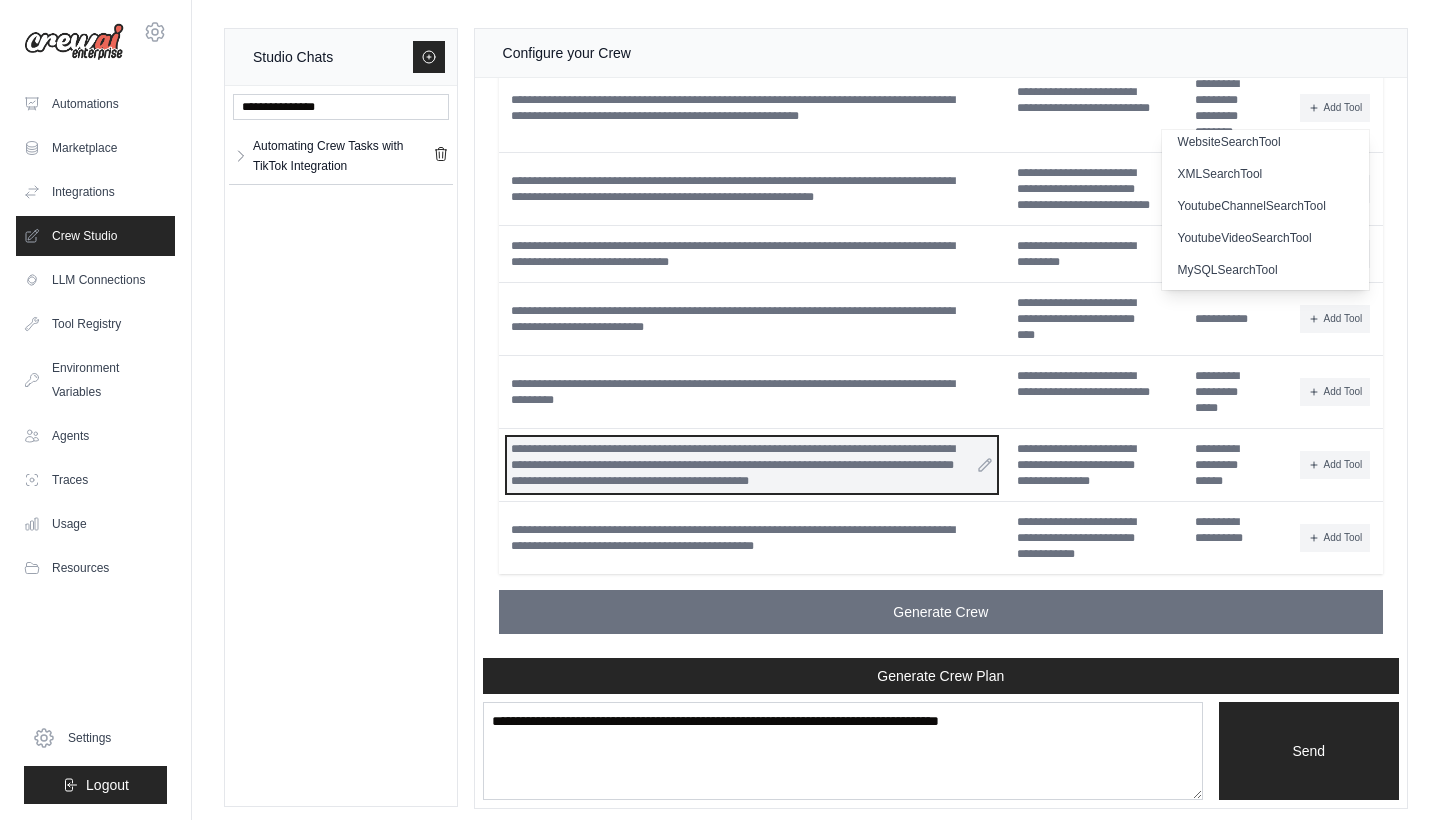 click on "**********" at bounding box center [752, 465] 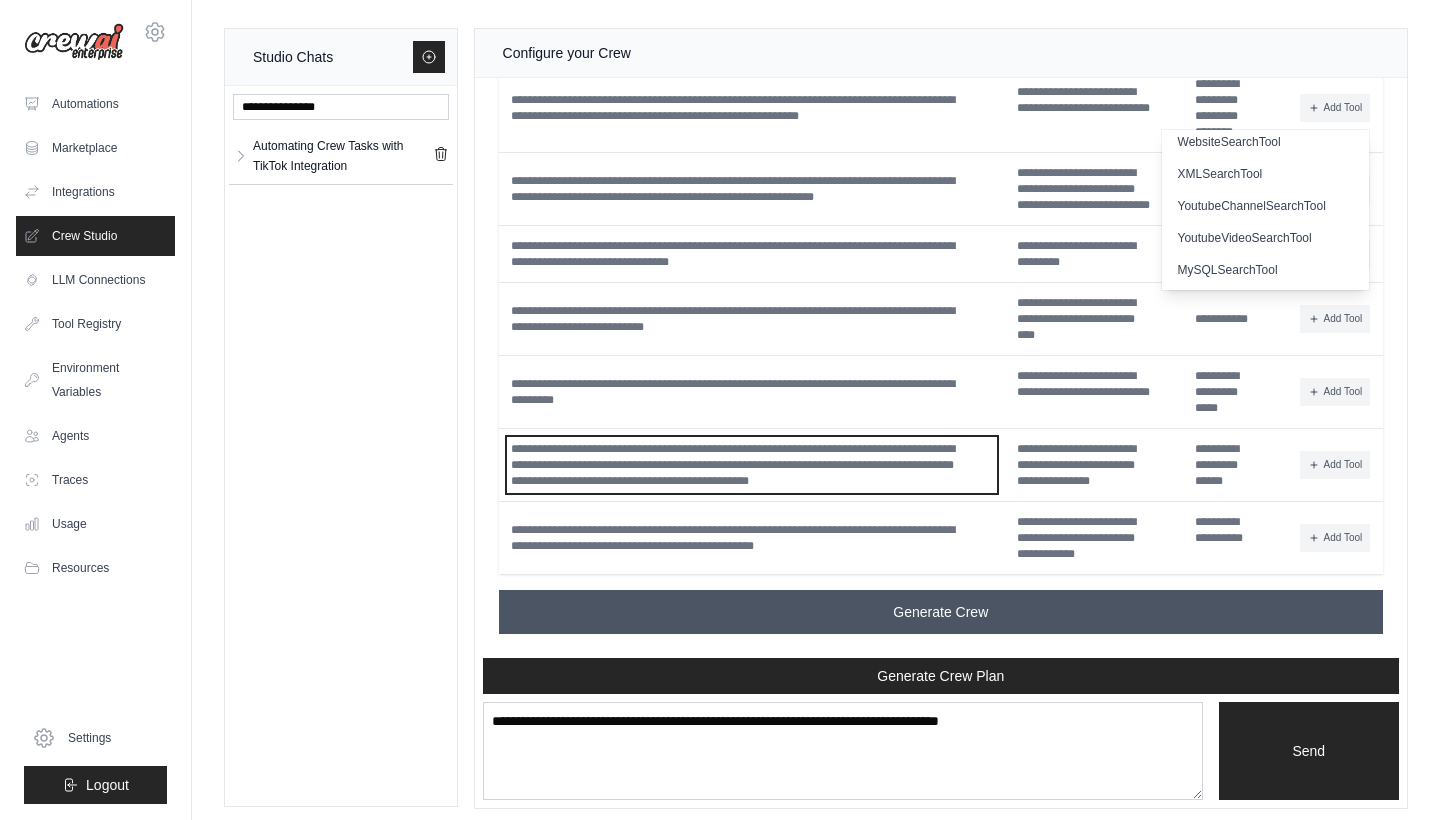 scroll, scrollTop: 7399, scrollLeft: 0, axis: vertical 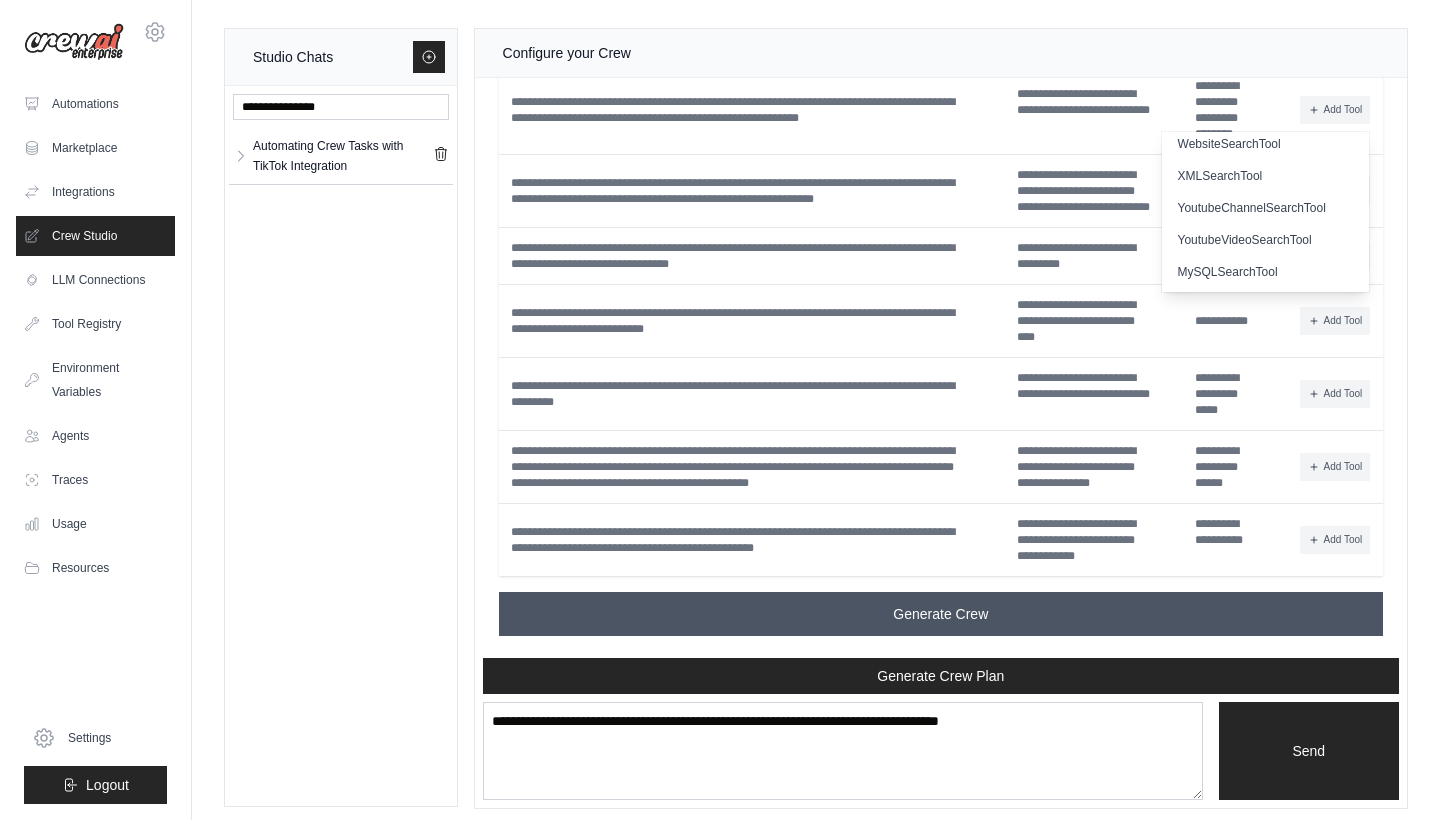 click on "Generate Crew" at bounding box center (941, 614) 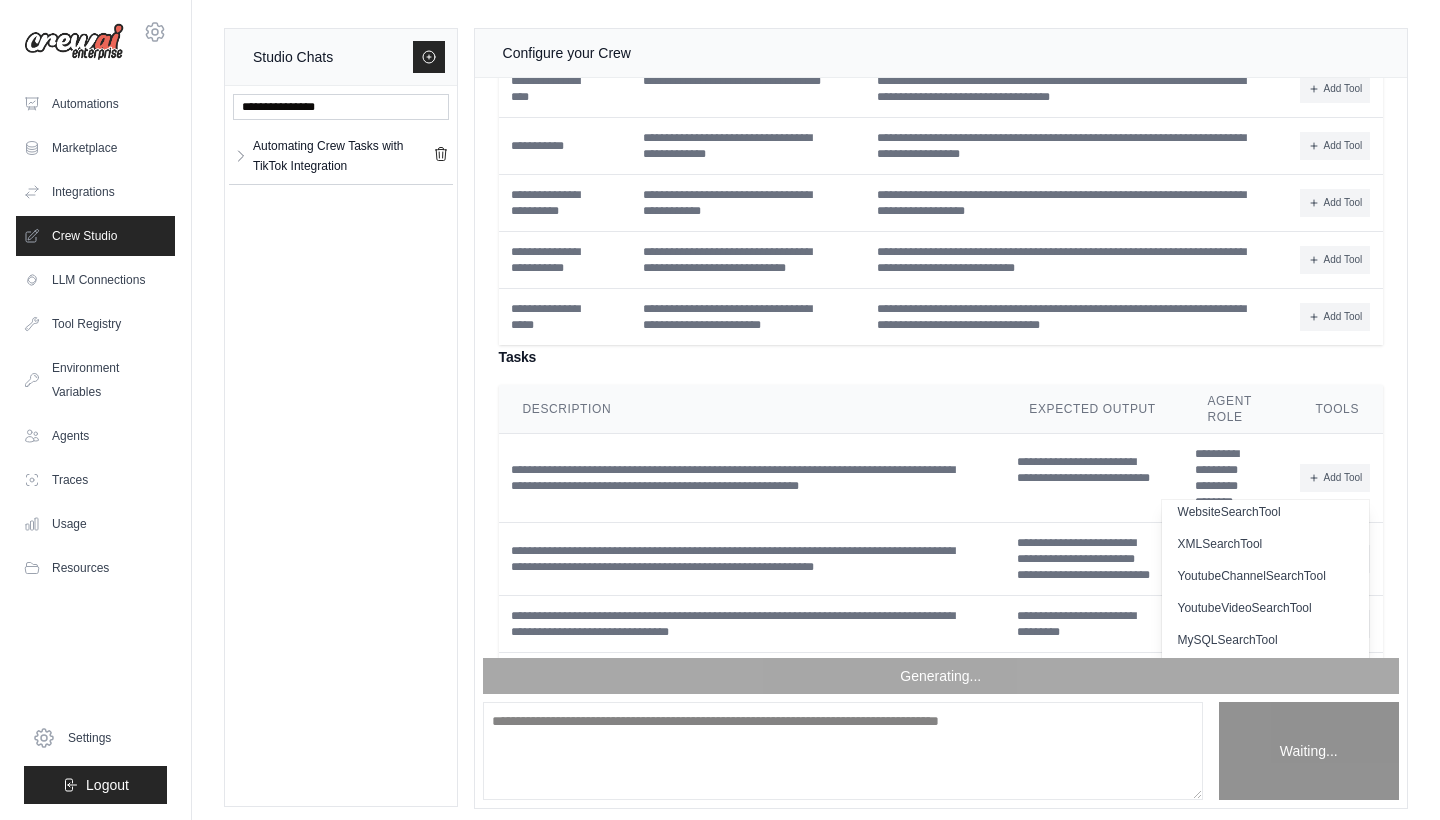 scroll, scrollTop: 6886, scrollLeft: 0, axis: vertical 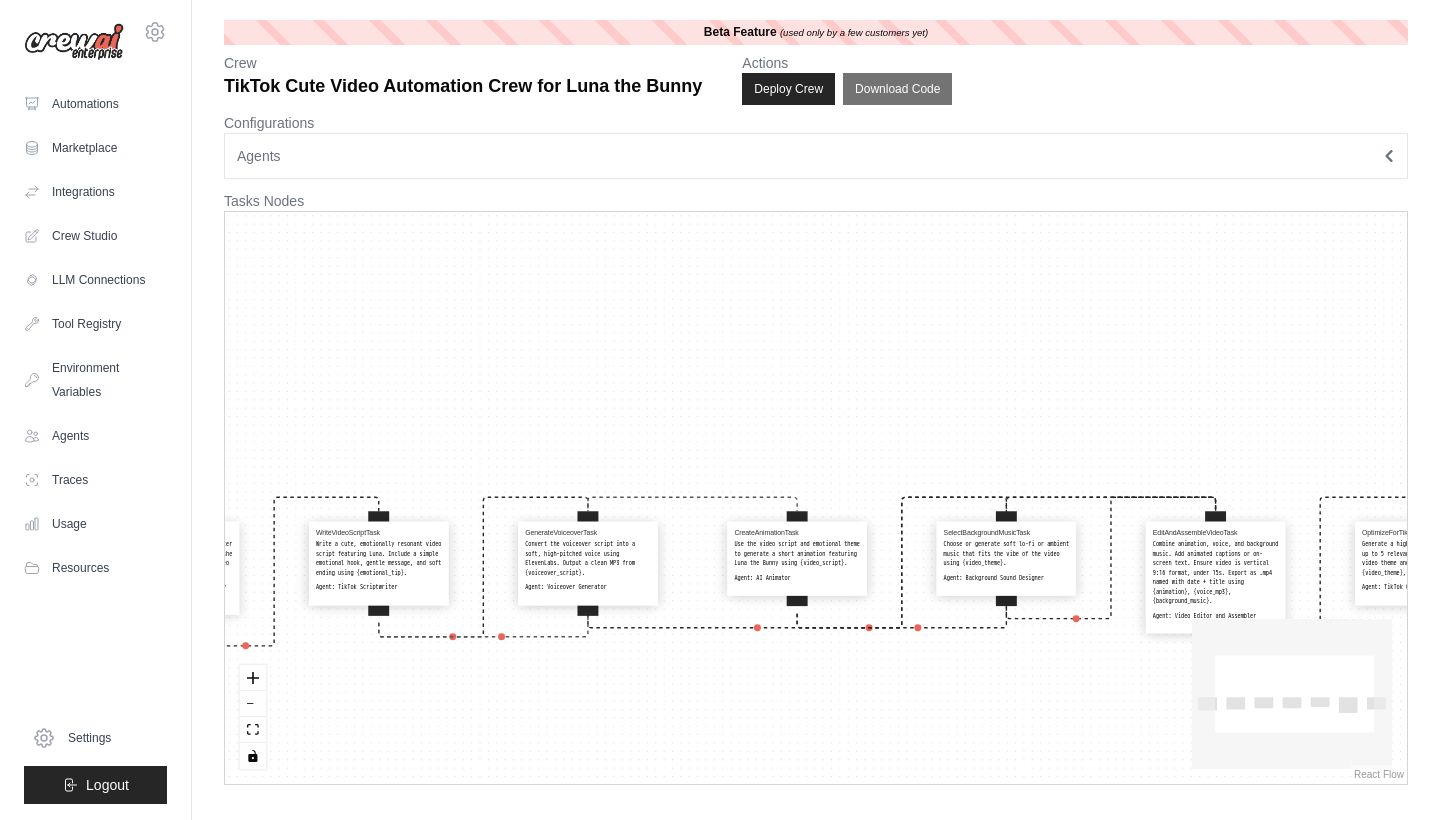 drag, startPoint x: 665, startPoint y: 500, endPoint x: 839, endPoint y: 404, distance: 198.72594 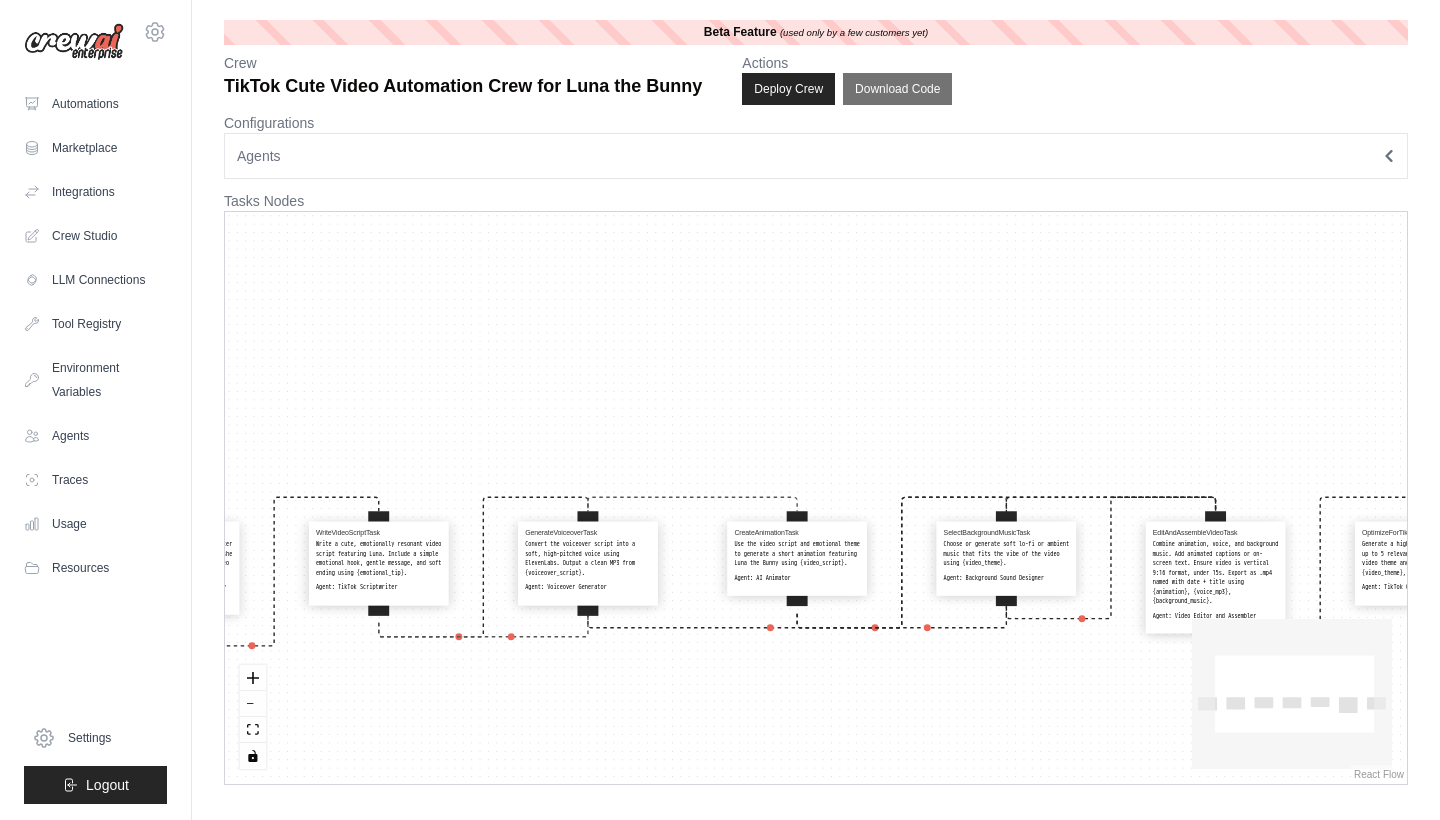click on "DefineCharacterStyleTask Maintain a consistent tone and character style for Luna the Bunny. Define how she reacts, speaks, and feels in each video using {character_details}. Agent:   Character Stylist & Personality Writer WriteVideoScriptTask Write a cute, emotionally resonant video script featuring Luna. Include a simple emotional hook, gentle message, and soft ending using {emotional_tip}. Agent:   TikTok Scriptwriter GenerateVoiceoverTask Convert the voiceover script into a soft, high-pitched voice using ElevenLabs. Output a clean MP3 from {voiceover_script}. Agent:   Voiceover Generator CreateAnimationTask Use the video script and emotional theme to generate a short animation featuring Luna the Bunny using {video_script}. Agent:   AI Animator SelectBackgroundMusicTask Choose or generate soft lo-fi or ambient music that fits the vibe of the video using {video_theme}. Agent:   Background Sound Designer EditAndAssembleVideoTask Agent:   Video Editor and Assembler OptimizeForTikTokTask Agent:" at bounding box center [816, 498] 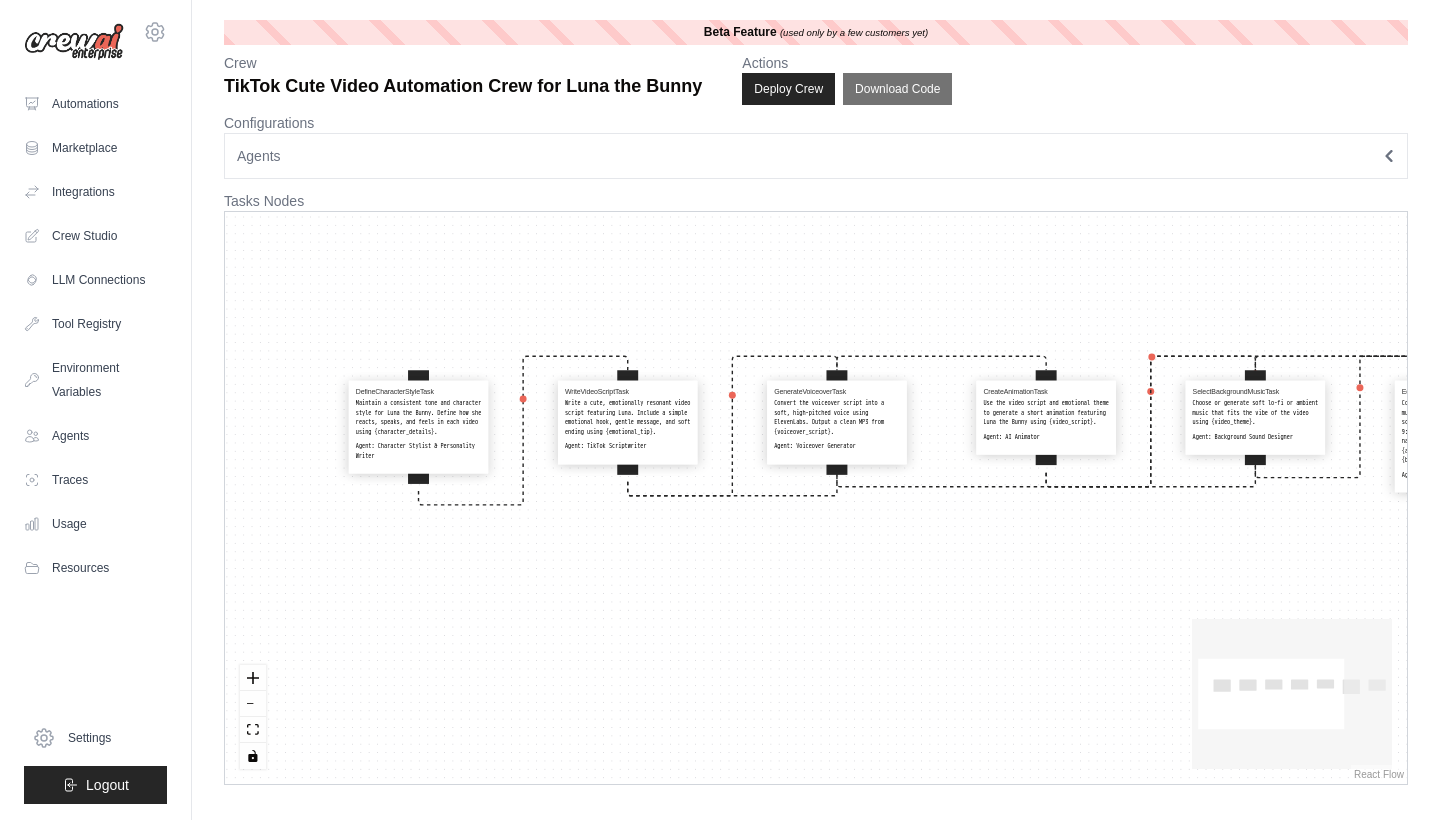 drag, startPoint x: 602, startPoint y: 418, endPoint x: 865, endPoint y: 263, distance: 305.27692 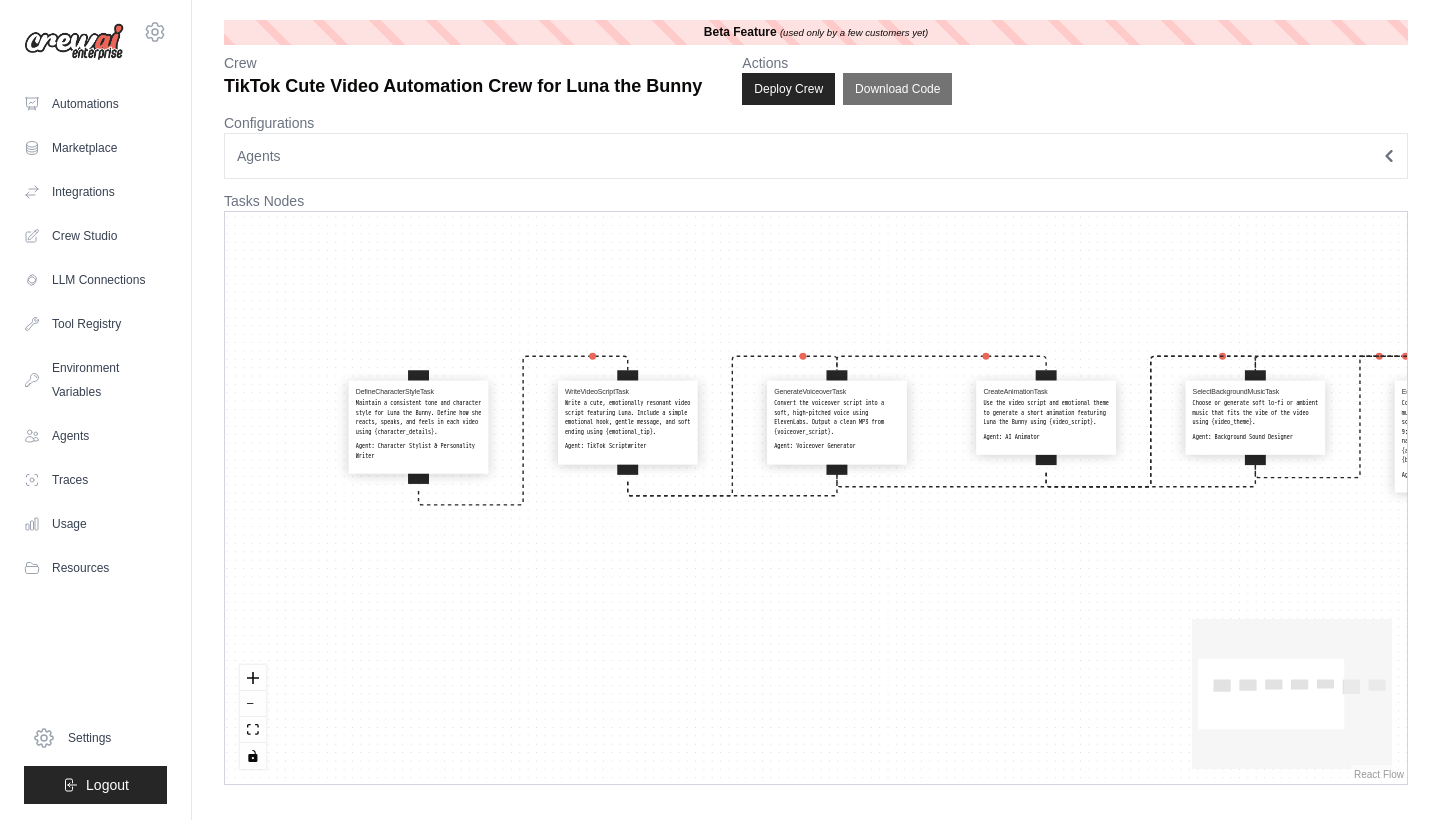 click on "DefineCharacterStyleTask Maintain a consistent tone and character style for Luna the Bunny. Define how she reacts, speaks, and feels in each video using {character_details}. Agent:   Character Stylist & Personality Writer WriteVideoScriptTask Write a cute, emotionally resonant video script featuring Luna. Include a simple emotional hook, gentle message, and soft ending using {emotional_tip}. Agent:   TikTok Scriptwriter GenerateVoiceoverTask Convert the voiceover script into a soft, high-pitched voice using ElevenLabs. Output a clean MP3 from {voiceover_script}. Agent:   Voiceover Generator CreateAnimationTask Use the video script and emotional theme to generate a short animation featuring Luna the Bunny using {video_script}. Agent:   AI Animator SelectBackgroundMusicTask Choose or generate soft lo-fi or ambient music that fits the vibe of the video using {video_theme}. Agent:   Background Sound Designer EditAndAssembleVideoTask Agent:   Video Editor and Assembler OptimizeForTikTokTask Agent:" at bounding box center [816, 498] 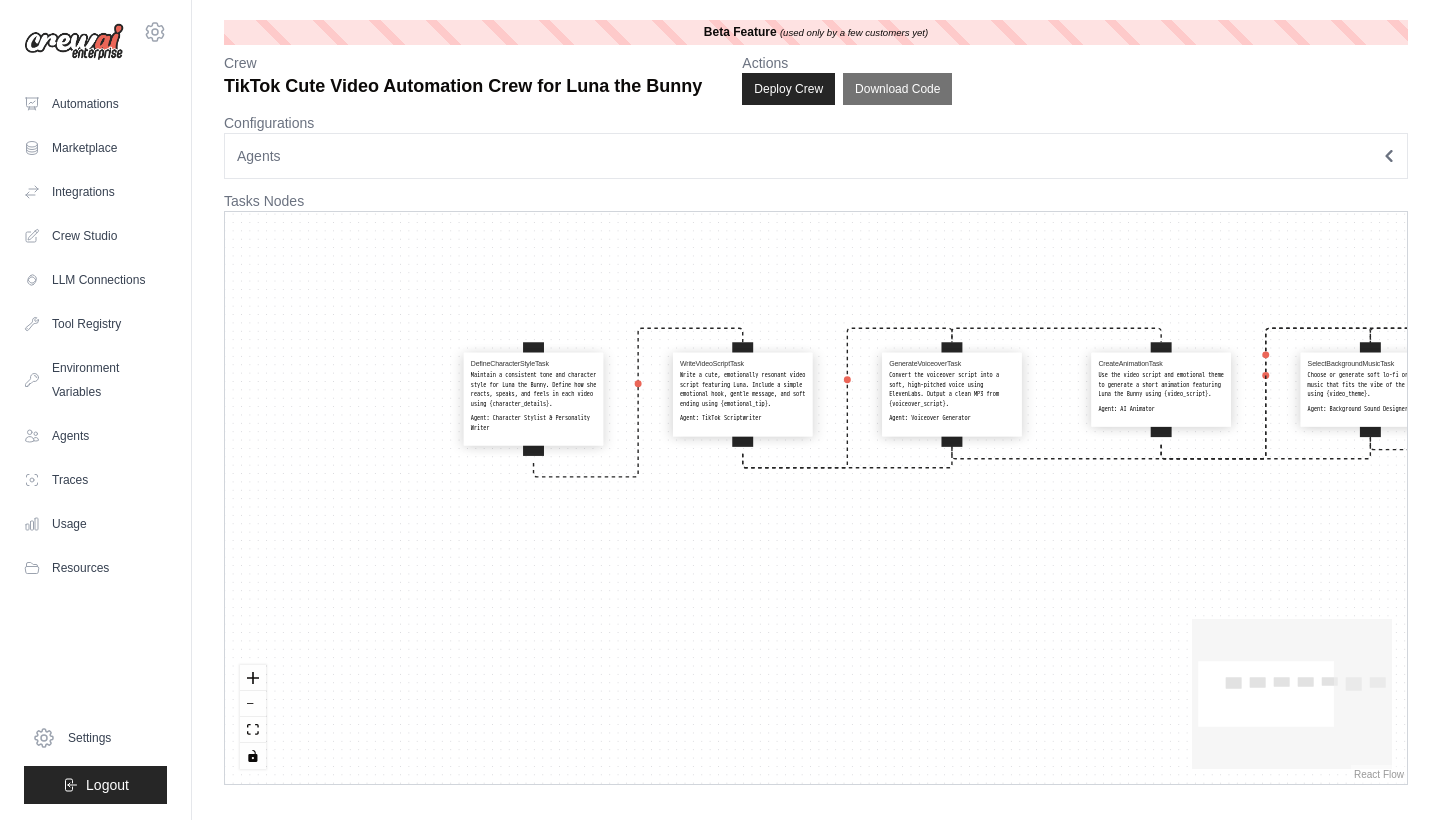 drag, startPoint x: 422, startPoint y: 324, endPoint x: 523, endPoint y: 310, distance: 101.96568 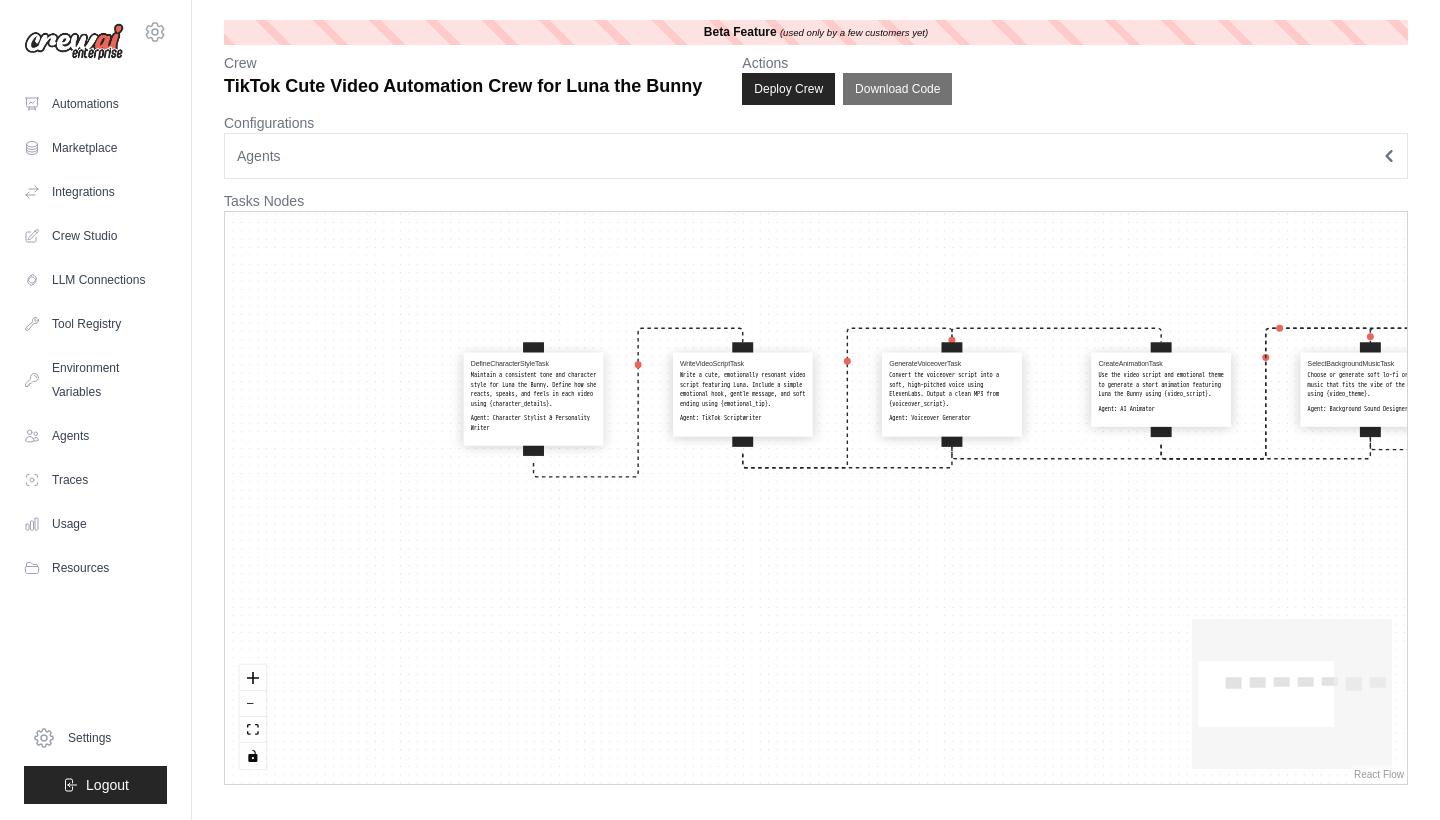click on "DefineCharacterStyleTask Maintain a consistent tone and character style for Luna the Bunny. Define how she reacts, speaks, and feels in each video using {character_details}. Agent:   Character Stylist & Personality Writer WriteVideoScriptTask Write a cute, emotionally resonant video script featuring Luna. Include a simple emotional hook, gentle message, and soft ending using {emotional_tip}. Agent:   TikTok Scriptwriter GenerateVoiceoverTask Convert the voiceover script into a soft, high-pitched voice using ElevenLabs. Output a clean MP3 from {voiceover_script}. Agent:   Voiceover Generator CreateAnimationTask Use the video script and emotional theme to generate a short animation featuring Luna the Bunny using {video_script}. Agent:   AI Animator SelectBackgroundMusicTask Choose or generate soft lo-fi or ambient music that fits the vibe of the video using {video_theme}. Agent:   Background Sound Designer EditAndAssembleVideoTask Agent:   Video Editor and Assembler OptimizeForTikTokTask Agent:" at bounding box center (816, 498) 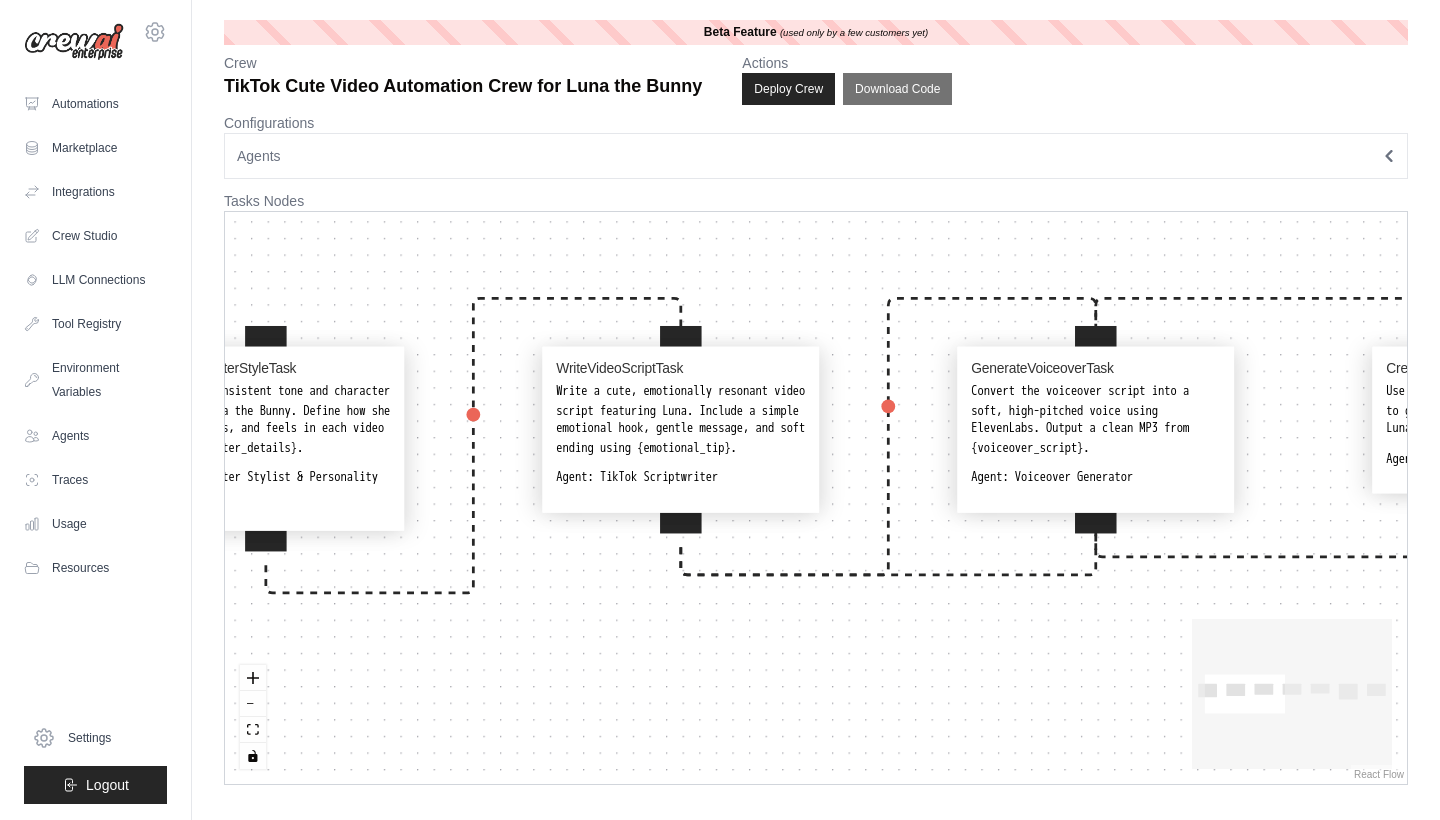 drag, startPoint x: 884, startPoint y: 700, endPoint x: 554, endPoint y: 649, distance: 333.91766 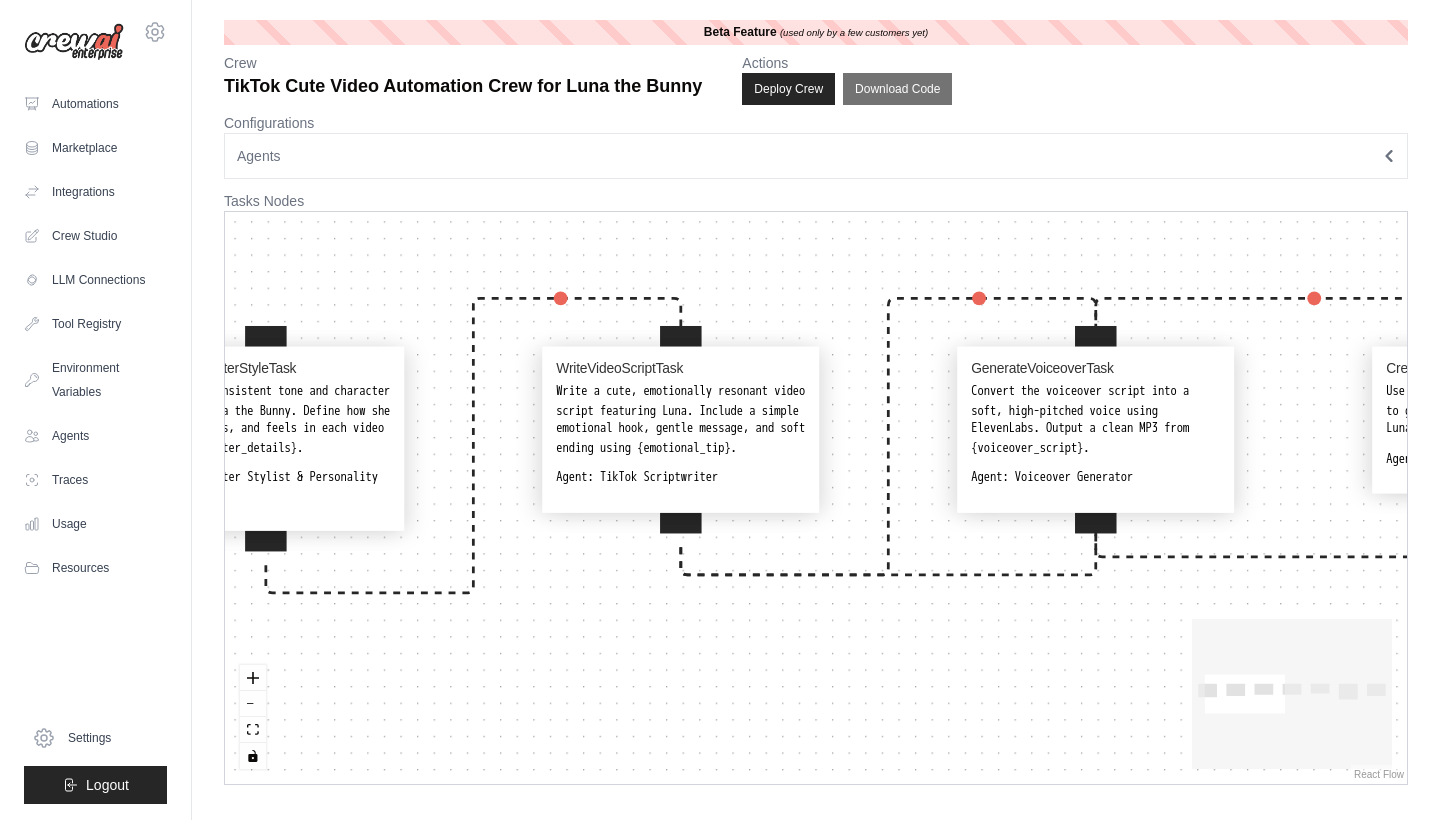 click on "DefineCharacterStyleTask Maintain a consistent tone and character style for Luna the Bunny. Define how she reacts, speaks, and feels in each video using {character_details}. Agent:   Character Stylist & Personality Writer WriteVideoScriptTask Write a cute, emotionally resonant video script featuring Luna. Include a simple emotional hook, gentle message, and soft ending using {emotional_tip}. Agent:   TikTok Scriptwriter GenerateVoiceoverTask Convert the voiceover script into a soft, high-pitched voice using ElevenLabs. Output a clean MP3 from {voiceover_script}. Agent:   Voiceover Generator CreateAnimationTask Use the video script and emotional theme to generate a short animation featuring Luna the Bunny using {video_script}. Agent:   AI Animator SelectBackgroundMusicTask Choose or generate soft lo-fi or ambient music that fits the vibe of the video using {video_theme}. Agent:   Background Sound Designer EditAndAssembleVideoTask Agent:   Video Editor and Assembler OptimizeForTikTokTask Agent:" at bounding box center (816, 498) 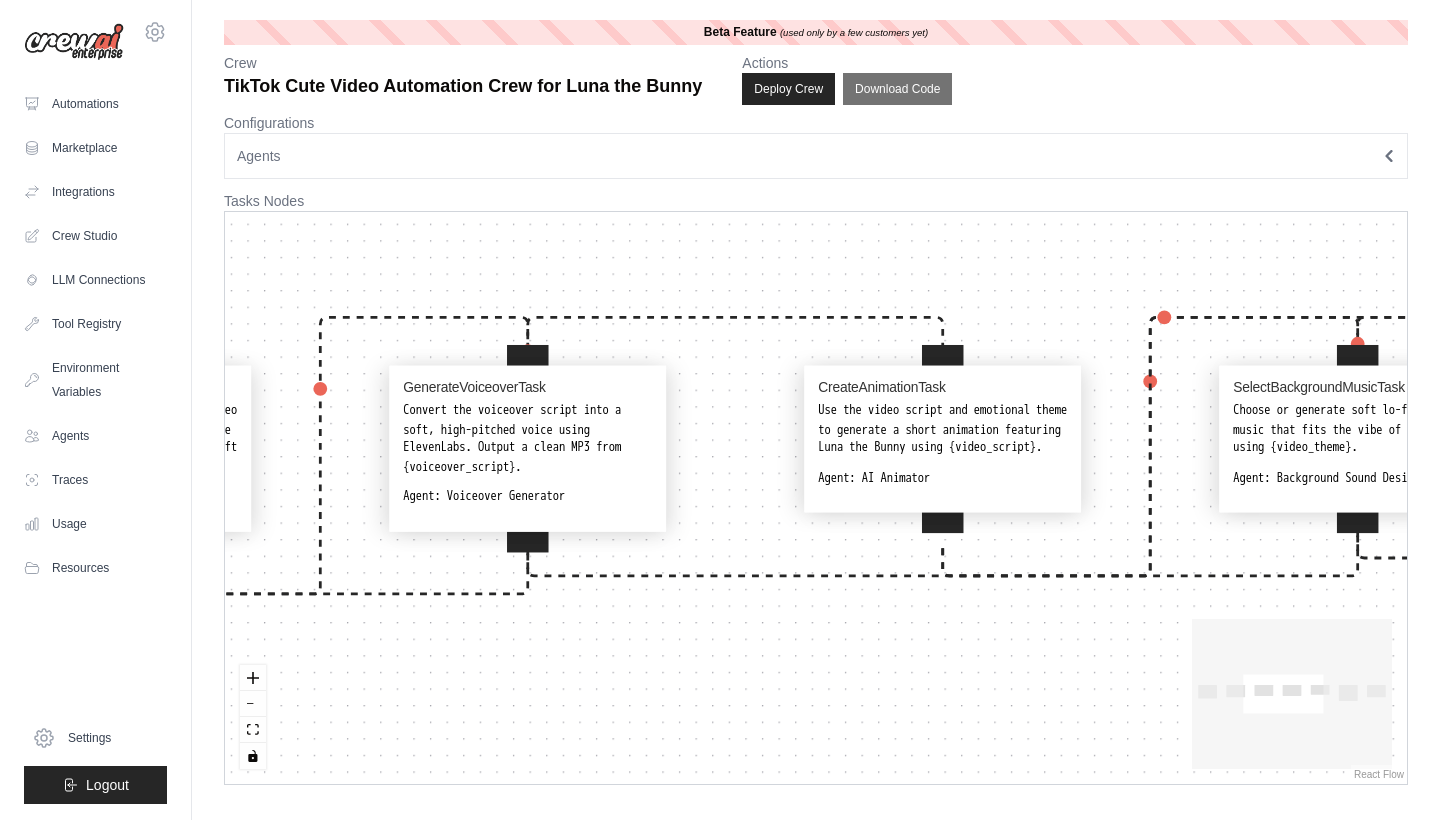 drag, startPoint x: 1018, startPoint y: 684, endPoint x: 490, endPoint y: 706, distance: 528.4581 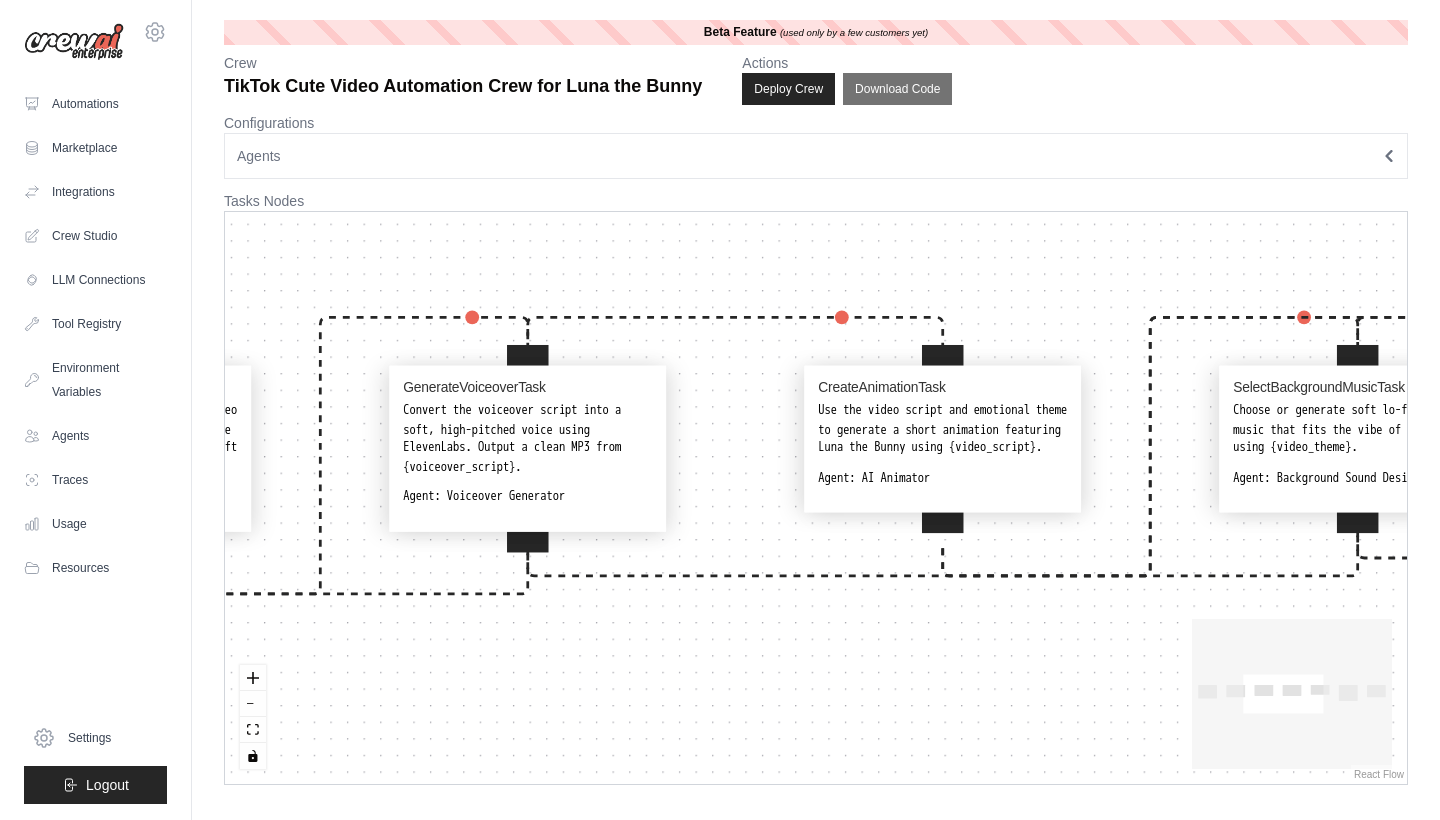 click on "DefineCharacterStyleTask Maintain a consistent tone and character style for Luna the Bunny. Define how she reacts, speaks, and feels in each video using {character_details}. Agent:   Character Stylist & Personality Writer WriteVideoScriptTask Write a cute, emotionally resonant video script featuring Luna. Include a simple emotional hook, gentle message, and soft ending using {emotional_tip}. Agent:   TikTok Scriptwriter GenerateVoiceoverTask Convert the voiceover script into a soft, high-pitched voice using ElevenLabs. Output a clean MP3 from {voiceover_script}. Agent:   Voiceover Generator CreateAnimationTask Use the video script and emotional theme to generate a short animation featuring Luna the Bunny using {video_script}. Agent:   AI Animator SelectBackgroundMusicTask Choose or generate soft lo-fi or ambient music that fits the vibe of the video using {video_theme}. Agent:   Background Sound Designer EditAndAssembleVideoTask Agent:   Video Editor and Assembler OptimizeForTikTokTask Agent:" at bounding box center (816, 498) 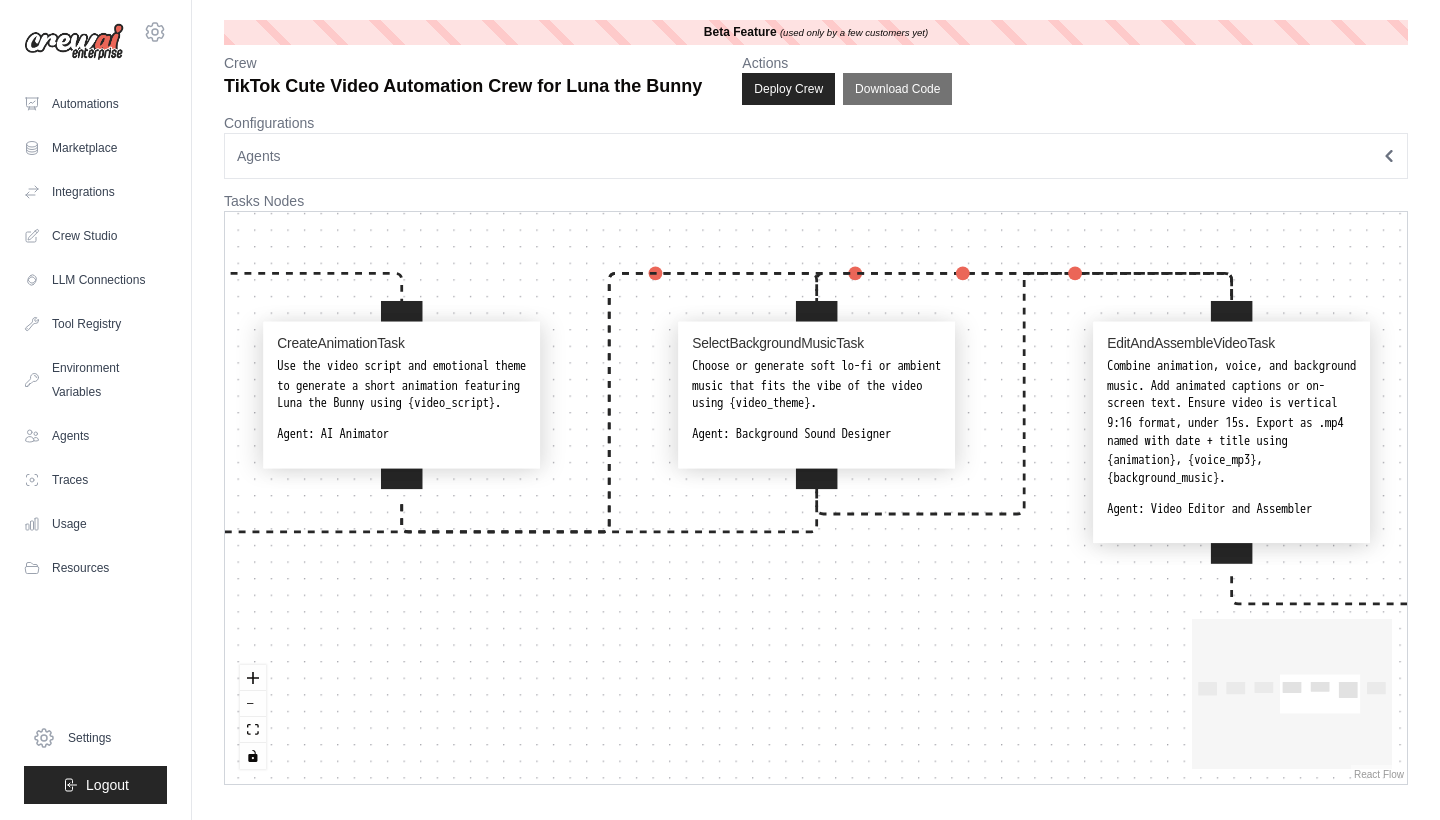 drag, startPoint x: 1038, startPoint y: 682, endPoint x: 415, endPoint y: 649, distance: 623.8734 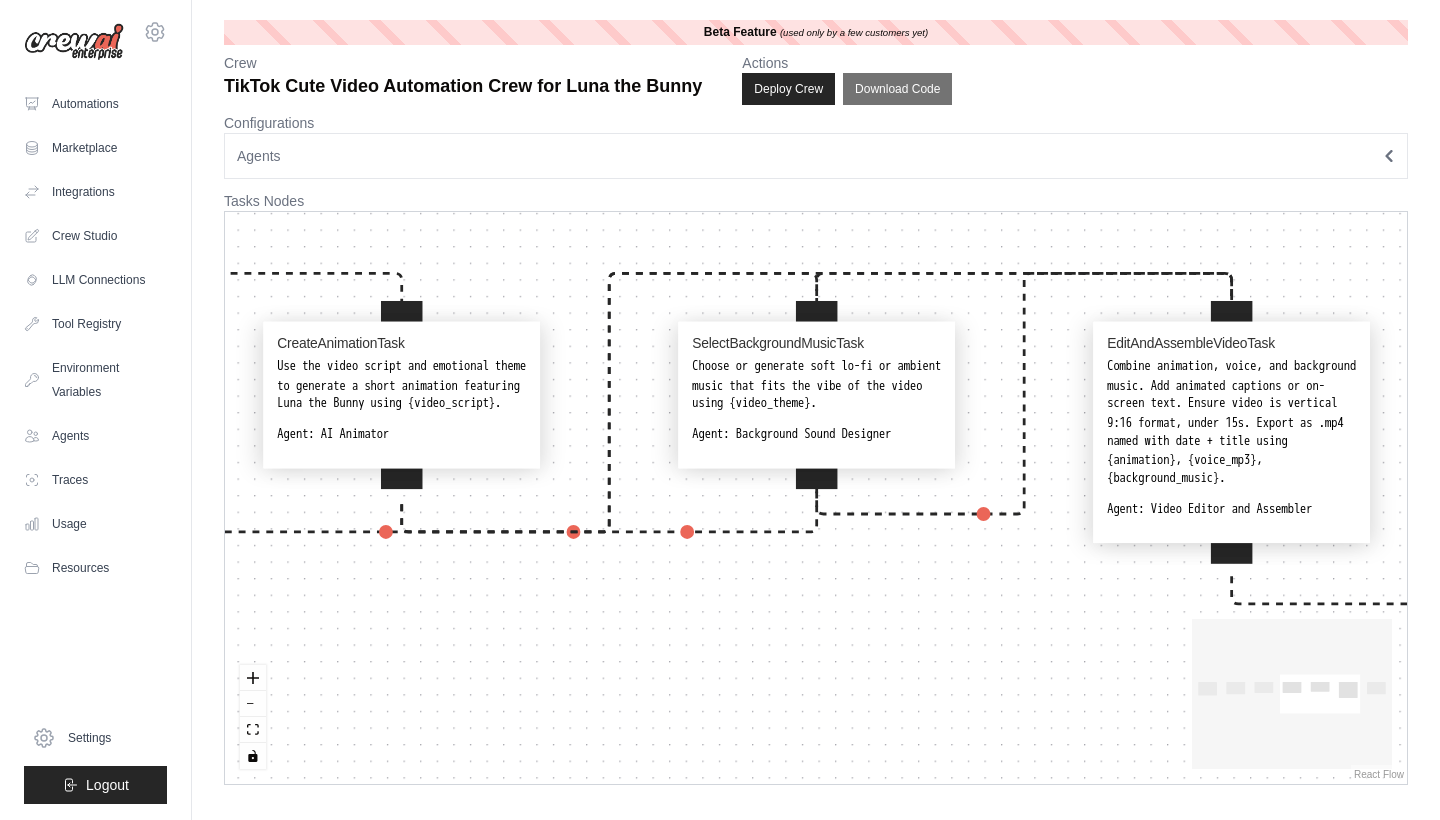 click on "DefineCharacterStyleTask Maintain a consistent tone and character style for Luna the Bunny. Define how she reacts, speaks, and feels in each video using {character_details}. Agent:   Character Stylist & Personality Writer WriteVideoScriptTask Write a cute, emotionally resonant video script featuring Luna. Include a simple emotional hook, gentle message, and soft ending using {emotional_tip}. Agent:   TikTok Scriptwriter GenerateVoiceoverTask Convert the voiceover script into a soft, high-pitched voice using ElevenLabs. Output a clean MP3 from {voiceover_script}. Agent:   Voiceover Generator CreateAnimationTask Use the video script and emotional theme to generate a short animation featuring Luna the Bunny using {video_script}. Agent:   AI Animator SelectBackgroundMusicTask Choose or generate soft lo-fi or ambient music that fits the vibe of the video using {video_theme}. Agent:   Background Sound Designer EditAndAssembleVideoTask Agent:   Video Editor and Assembler OptimizeForTikTokTask Agent:" at bounding box center [816, 498] 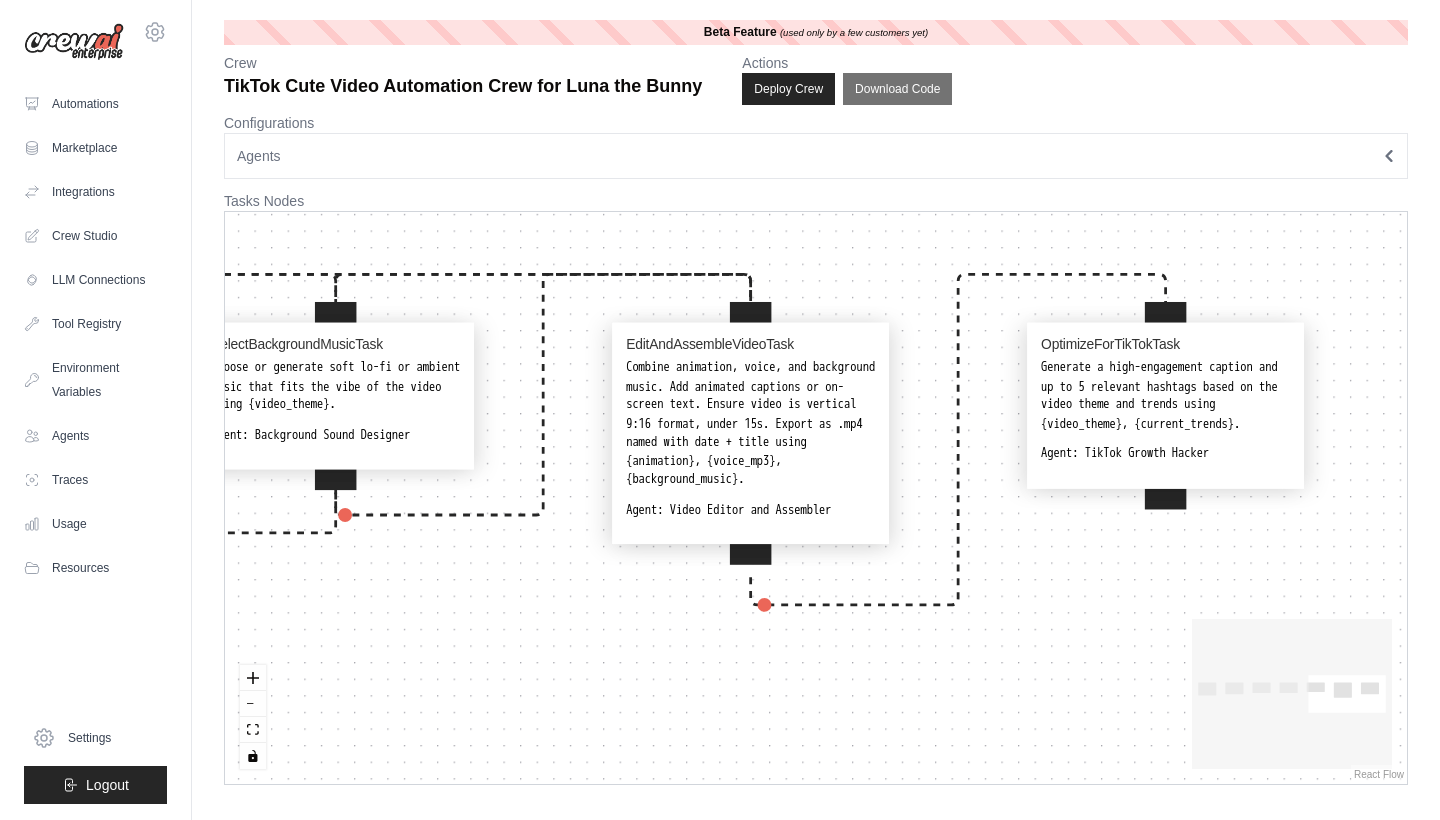drag, startPoint x: 838, startPoint y: 684, endPoint x: 373, endPoint y: 670, distance: 465.2107 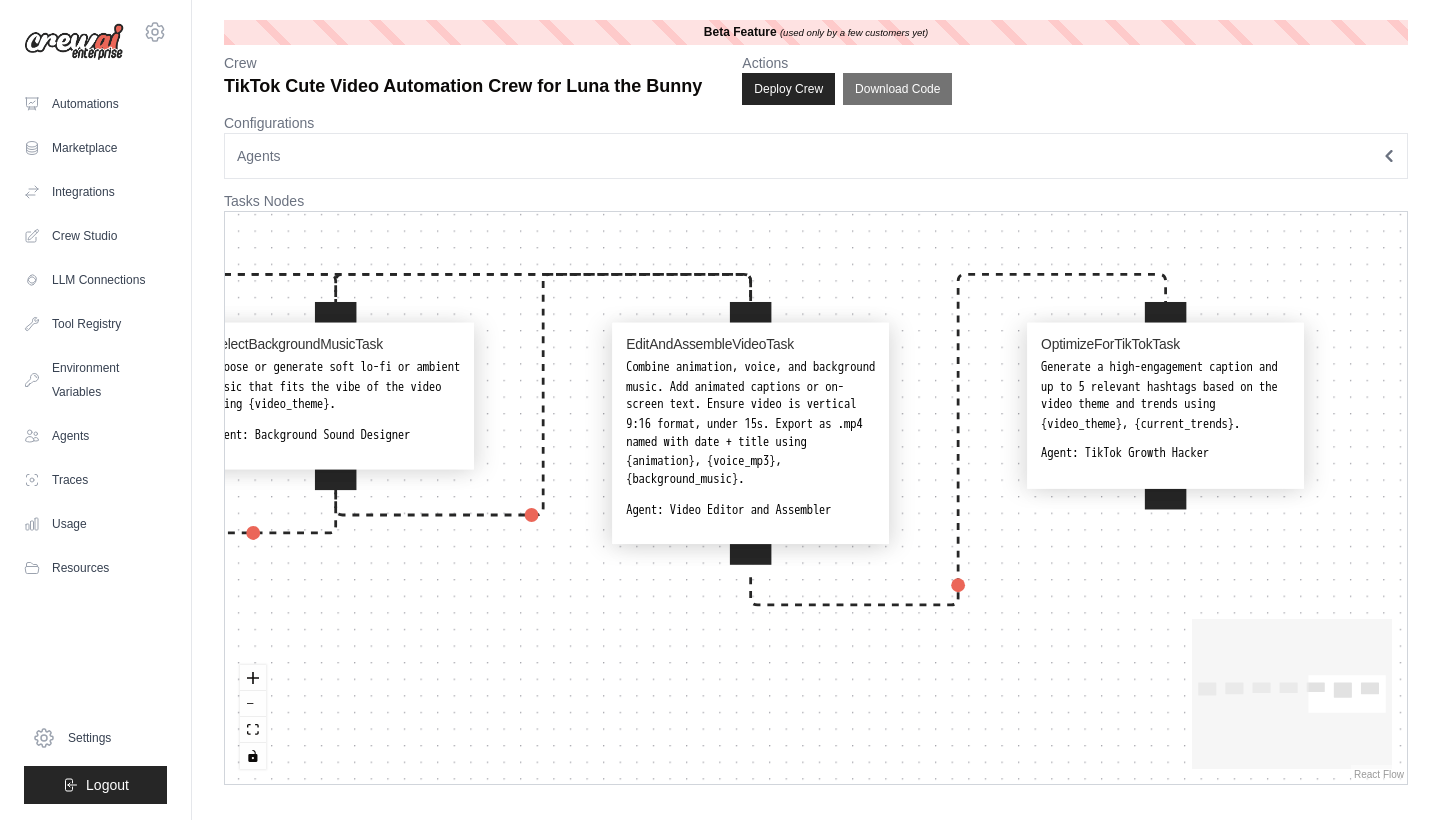 click on "DefineCharacterStyleTask Maintain a consistent tone and character style for Luna the Bunny. Define how she reacts, speaks, and feels in each video using {character_details}. Agent:   Character Stylist & Personality Writer WriteVideoScriptTask Write a cute, emotionally resonant video script featuring Luna. Include a simple emotional hook, gentle message, and soft ending using {emotional_tip}. Agent:   TikTok Scriptwriter GenerateVoiceoverTask Convert the voiceover script into a soft, high-pitched voice using ElevenLabs. Output a clean MP3 from {voiceover_script}. Agent:   Voiceover Generator CreateAnimationTask Use the video script and emotional theme to generate a short animation featuring Luna the Bunny using {video_script}. Agent:   AI Animator SelectBackgroundMusicTask Choose or generate soft lo-fi or ambient music that fits the vibe of the video using {video_theme}. Agent:   Background Sound Designer EditAndAssembleVideoTask Agent:   Video Editor and Assembler OptimizeForTikTokTask Agent:" at bounding box center (816, 498) 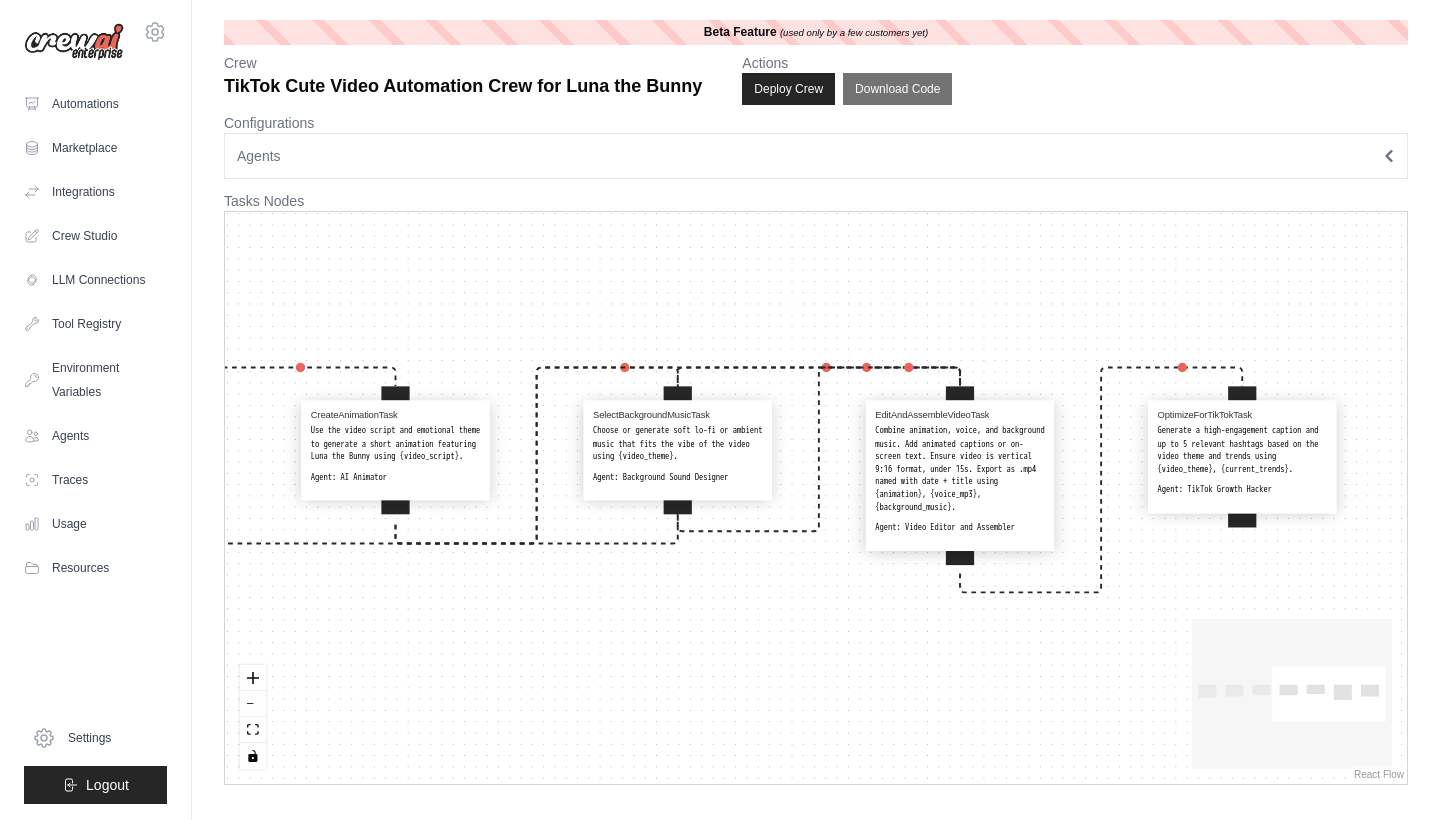 drag, startPoint x: 688, startPoint y: 705, endPoint x: 973, endPoint y: 676, distance: 286.47165 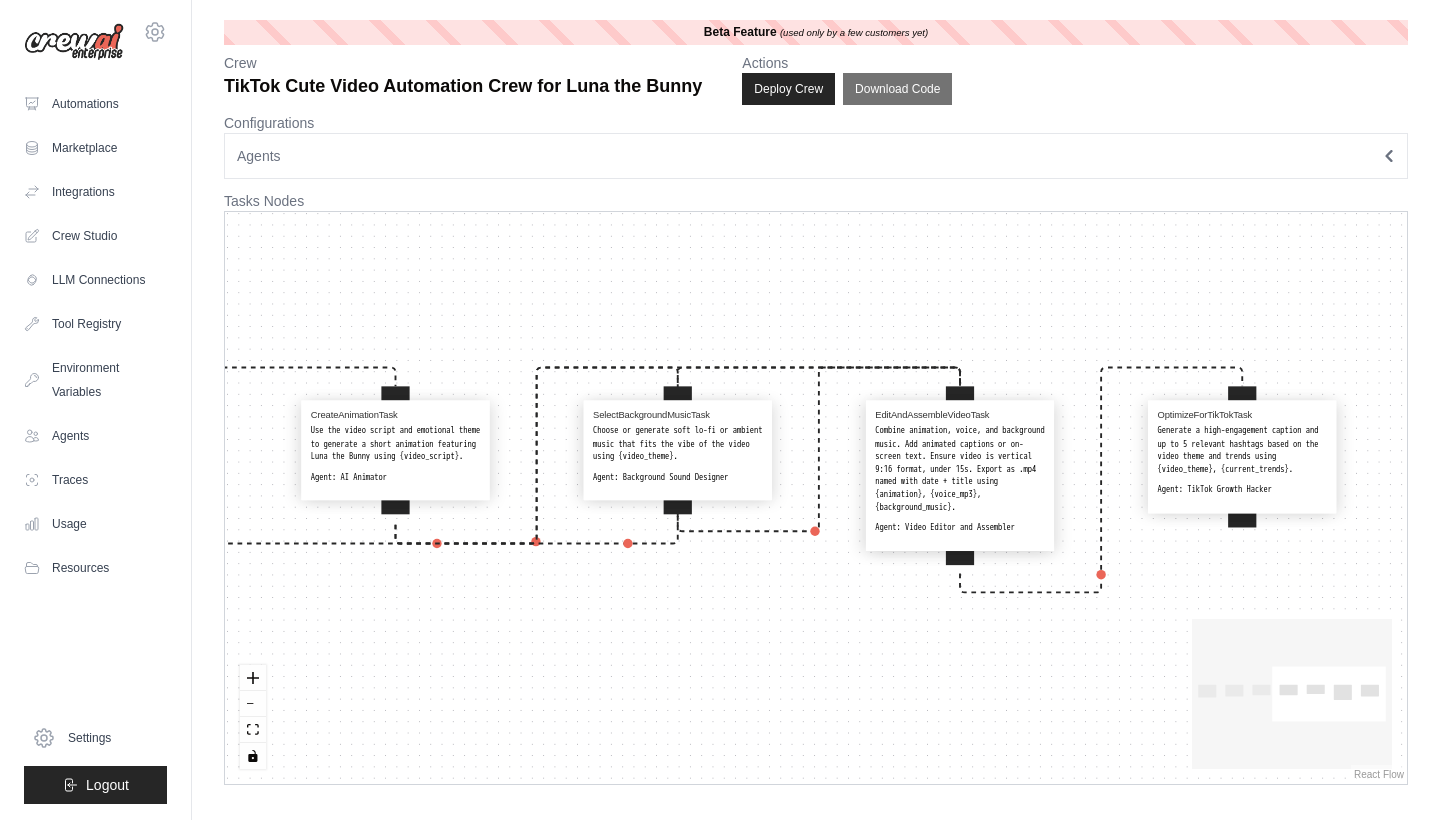 click on "DefineCharacterStyleTask Maintain a consistent tone and character style for Luna the Bunny. Define how she reacts, speaks, and feels in each video using {character_details}. Agent:   Character Stylist & Personality Writer WriteVideoScriptTask Write a cute, emotionally resonant video script featuring Luna. Include a simple emotional hook, gentle message, and soft ending using {emotional_tip}. Agent:   TikTok Scriptwriter GenerateVoiceoverTask Convert the voiceover script into a soft, high-pitched voice using ElevenLabs. Output a clean MP3 from {voiceover_script}. Agent:   Voiceover Generator CreateAnimationTask Use the video script and emotional theme to generate a short animation featuring Luna the Bunny using {video_script}. Agent:   AI Animator SelectBackgroundMusicTask Choose or generate soft lo-fi or ambient music that fits the vibe of the video using {video_theme}. Agent:   Background Sound Designer EditAndAssembleVideoTask Agent:   Video Editor and Assembler OptimizeForTikTokTask Agent:" at bounding box center [816, 498] 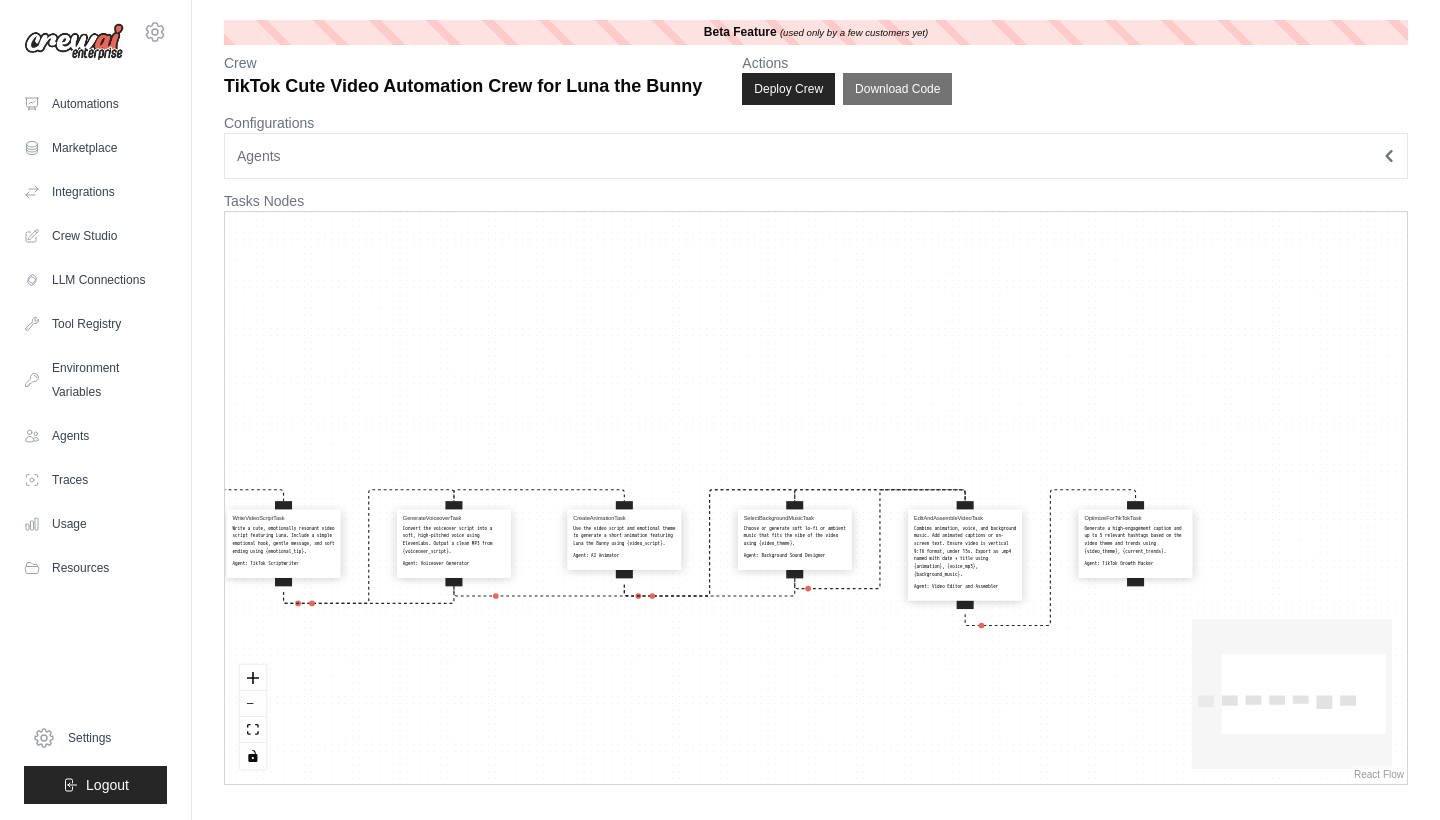 scroll, scrollTop: 0, scrollLeft: 0, axis: both 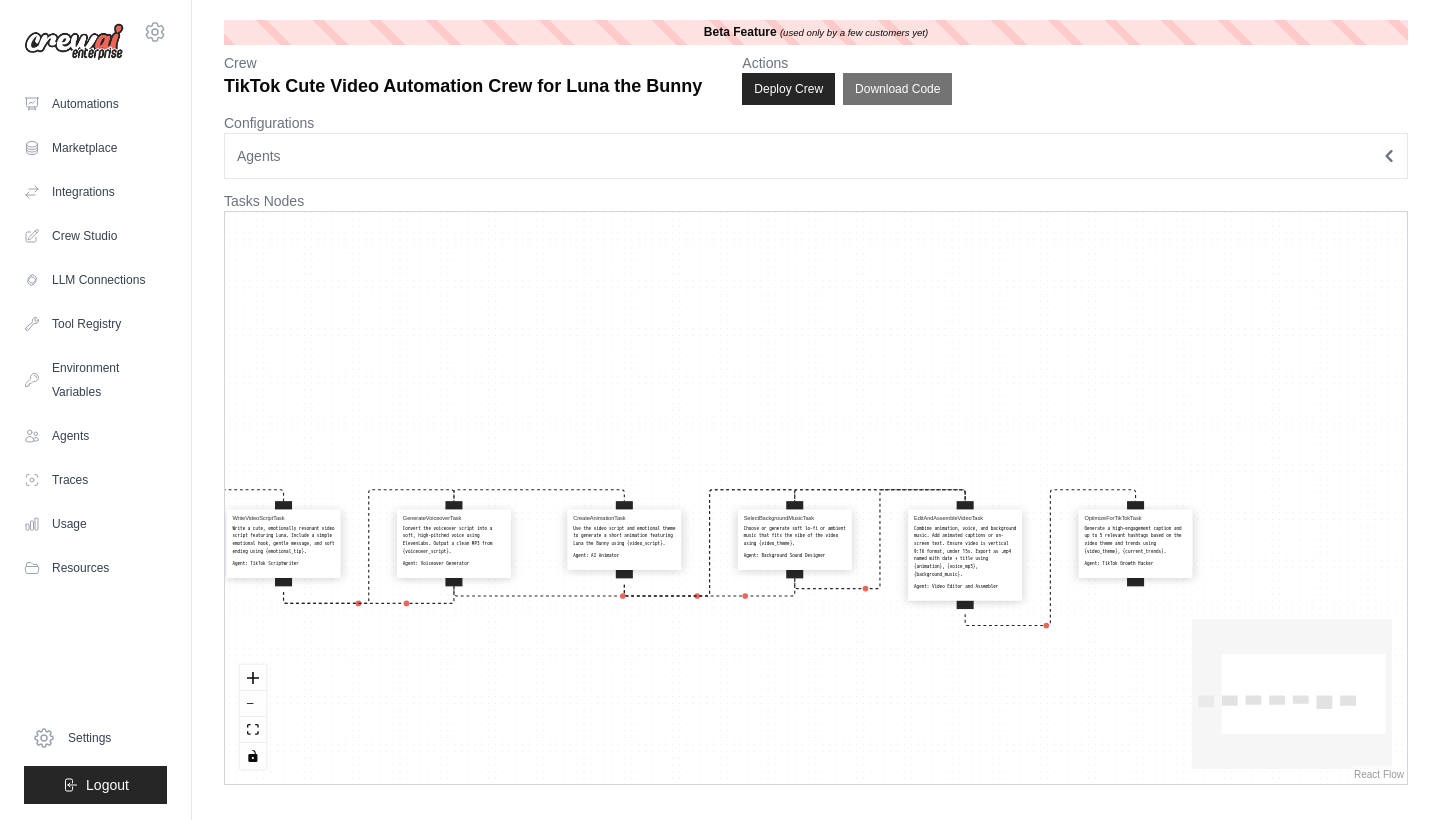 click on "Agents" at bounding box center [816, 156] 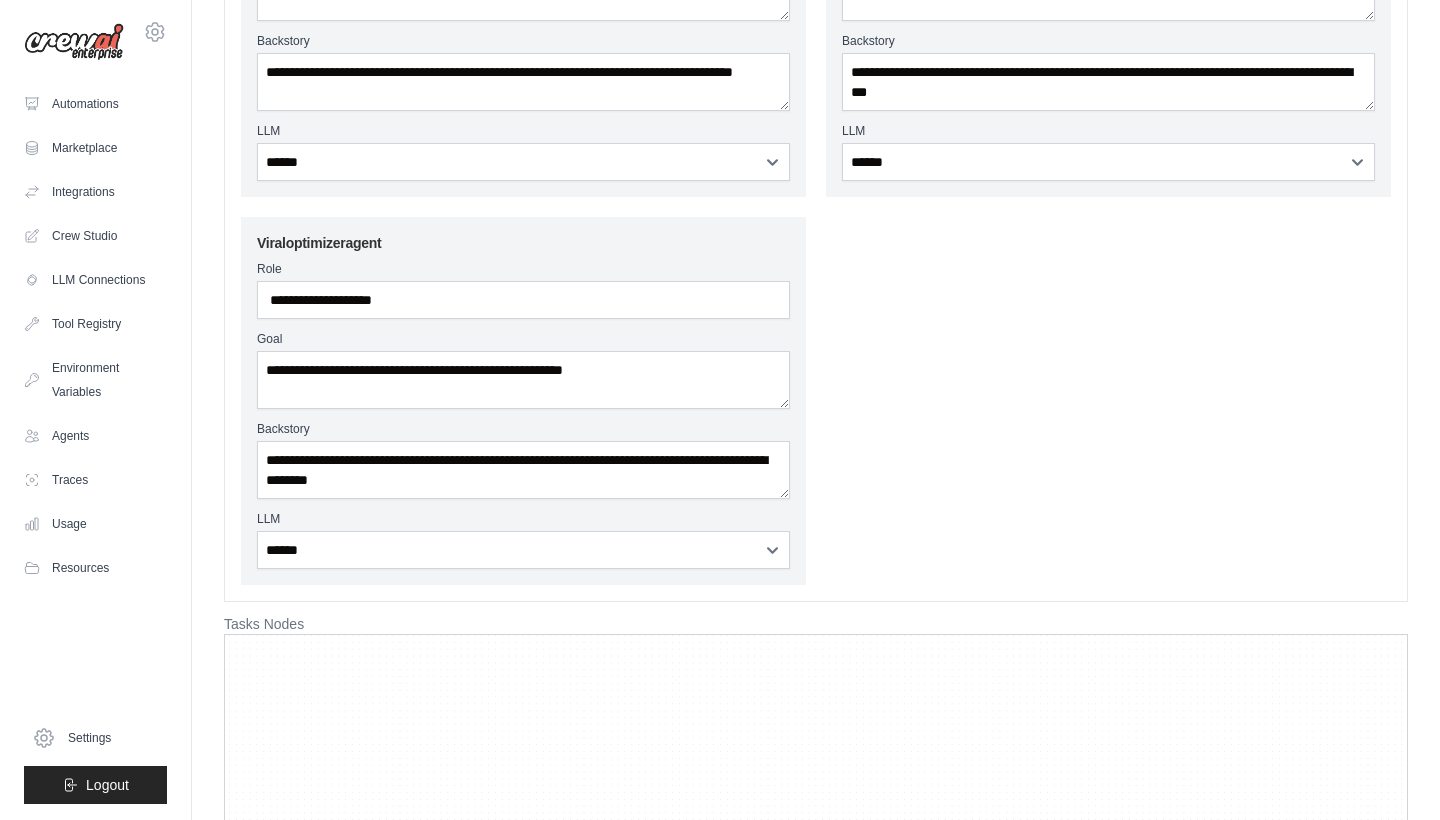 scroll, scrollTop: 1144, scrollLeft: 0, axis: vertical 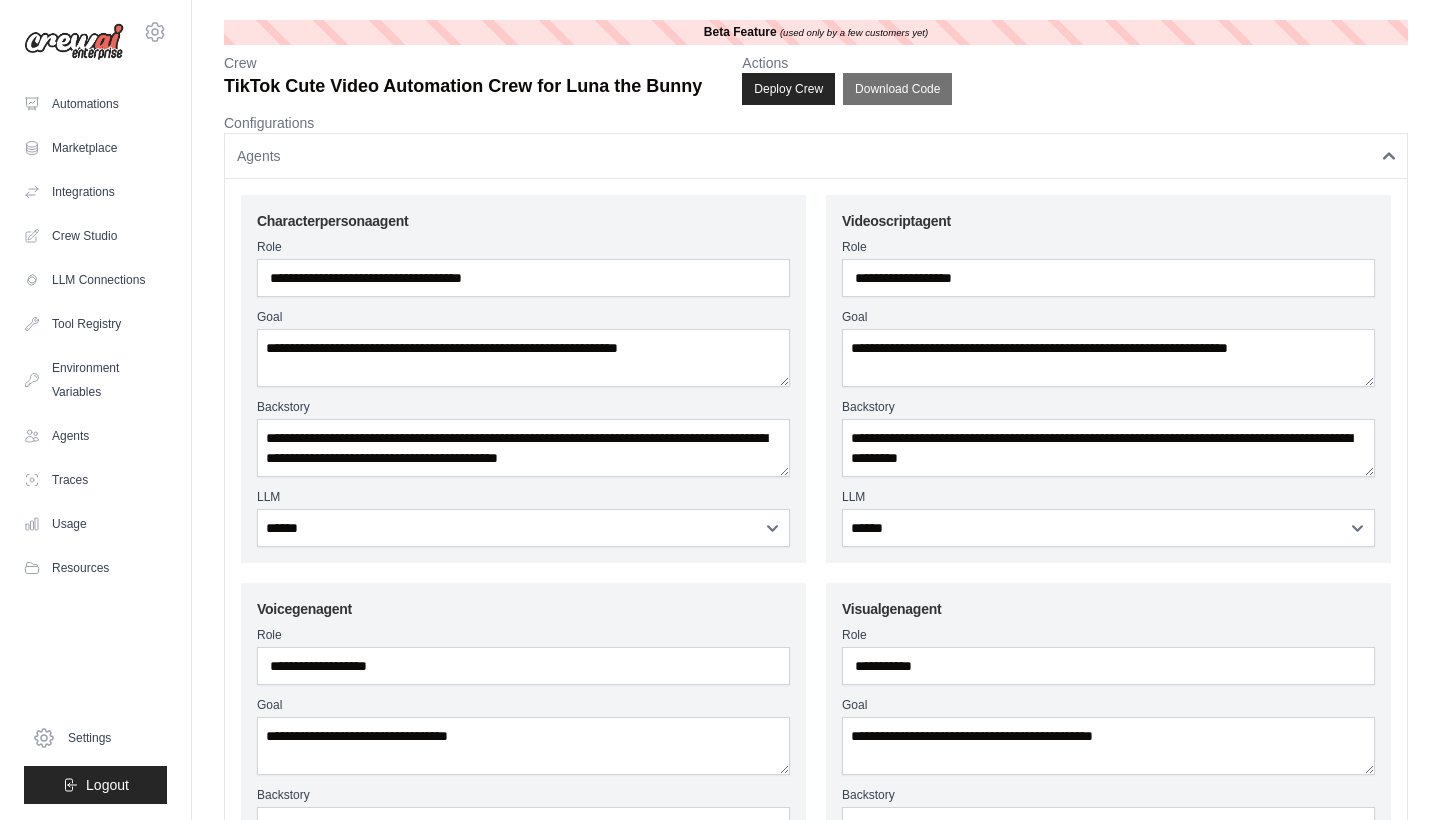 click on "Agents" at bounding box center (816, 156) 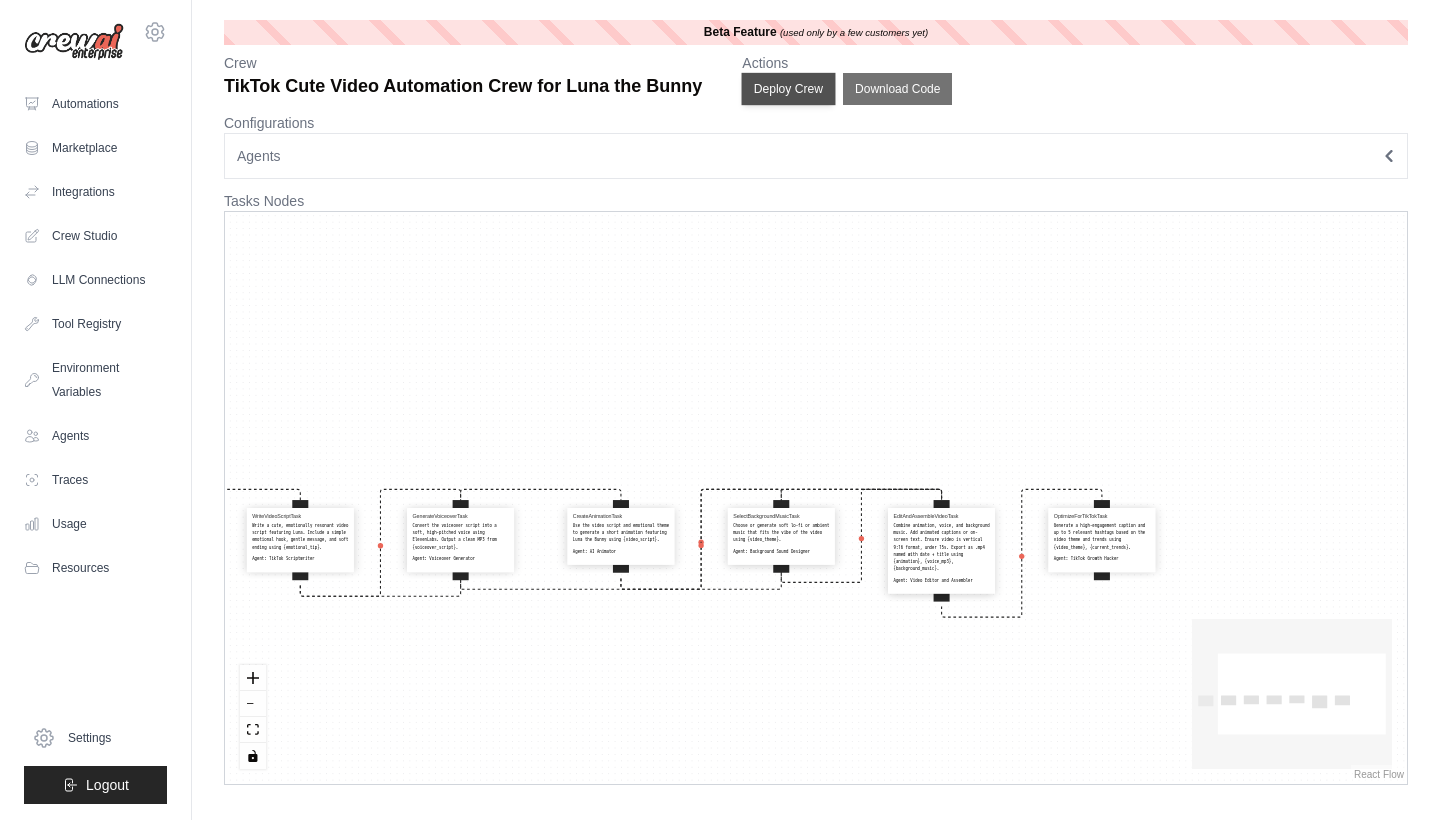 click on "Deploy Crew" at bounding box center [789, 89] 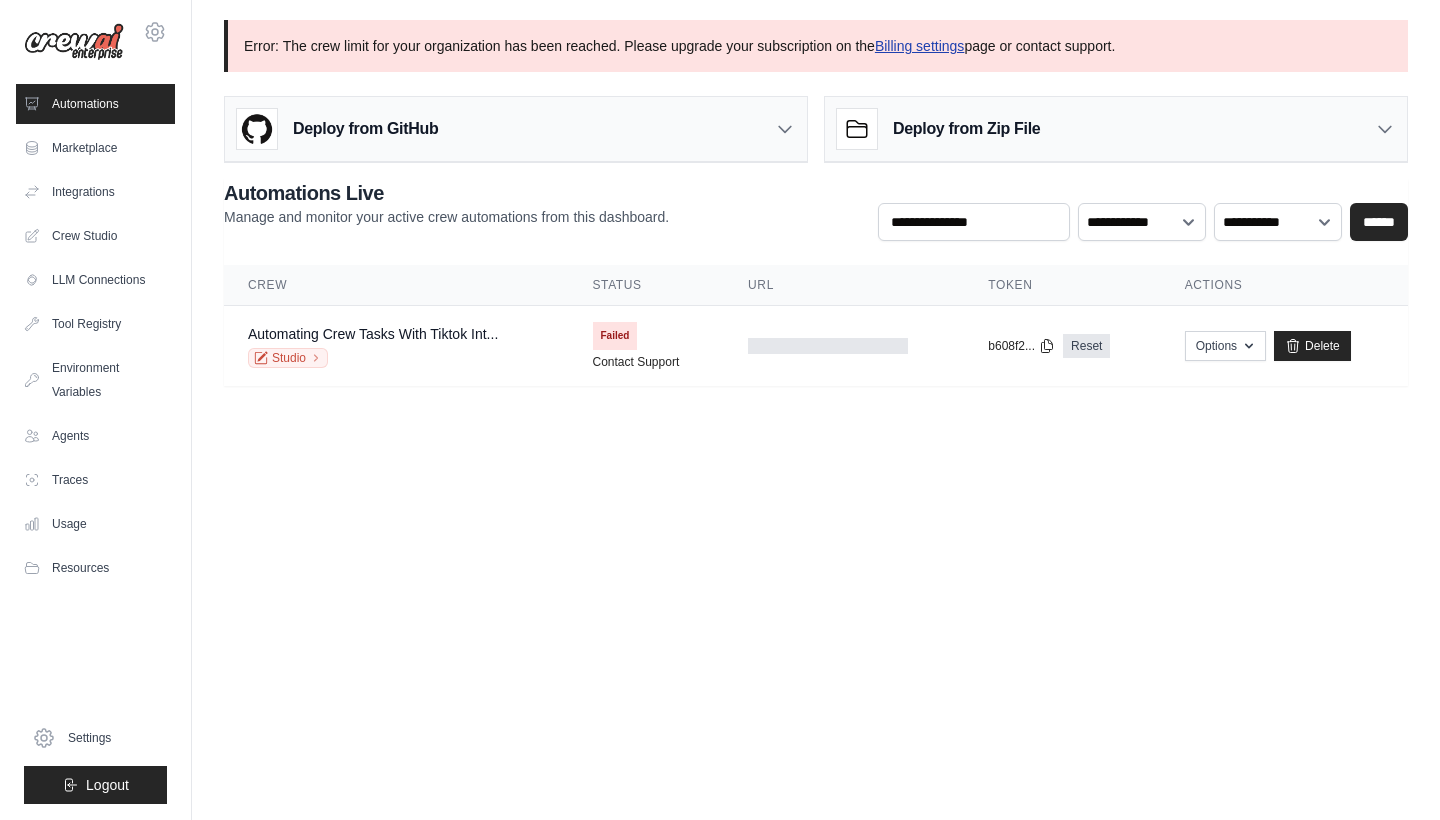 click on "Billing settings" at bounding box center (920, 46) 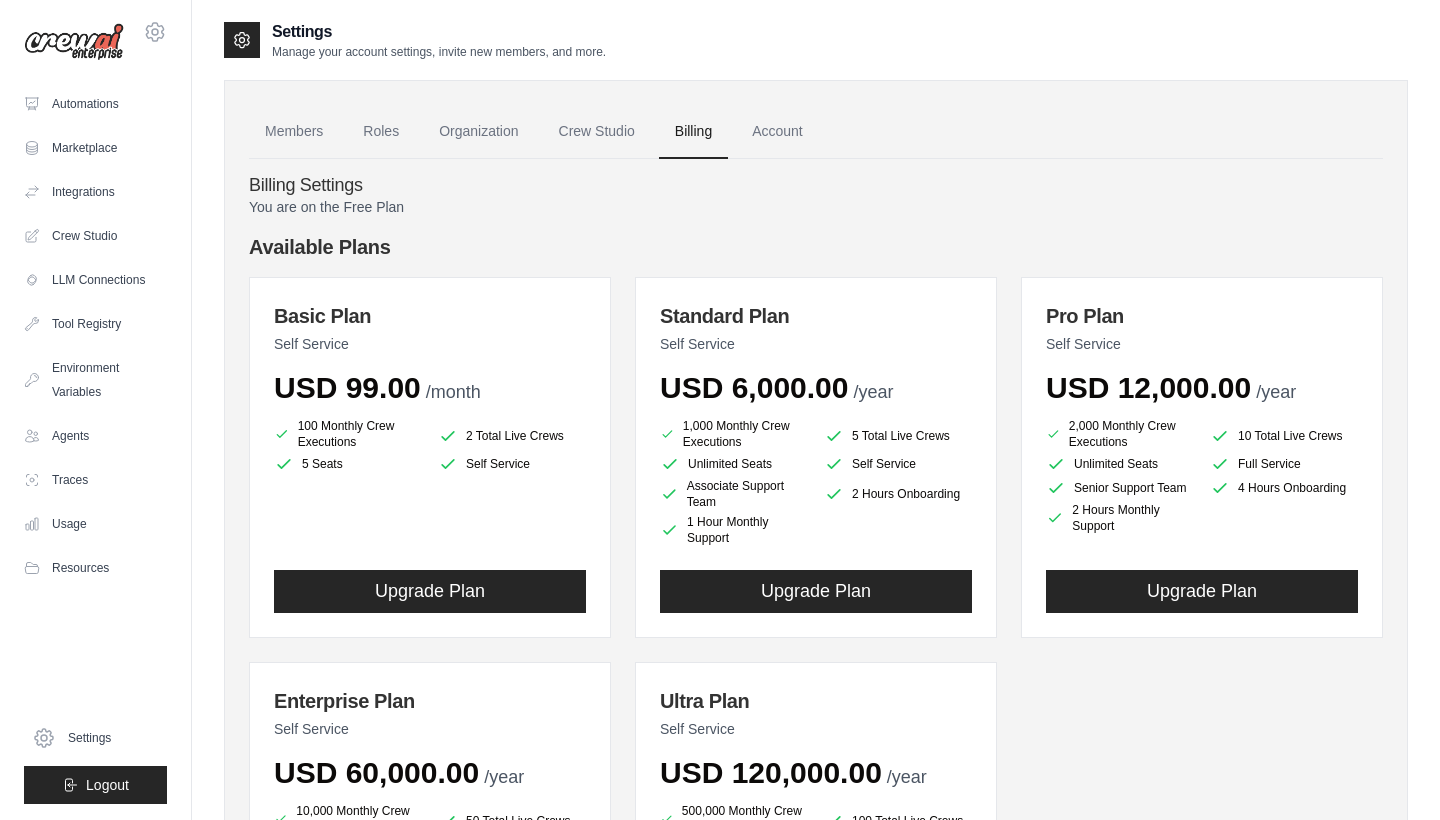 scroll, scrollTop: 0, scrollLeft: 0, axis: both 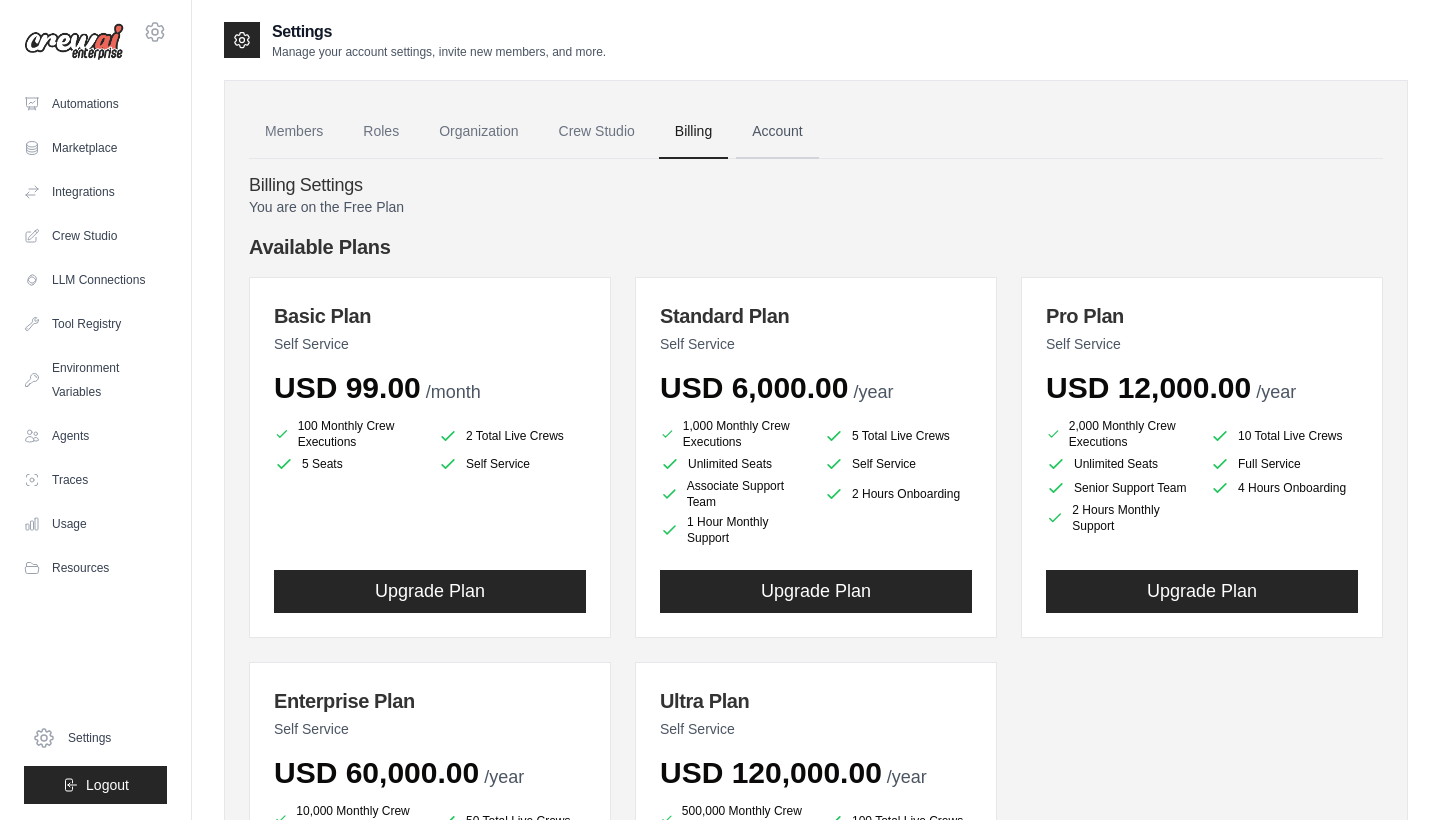 click on "Account" at bounding box center (777, 132) 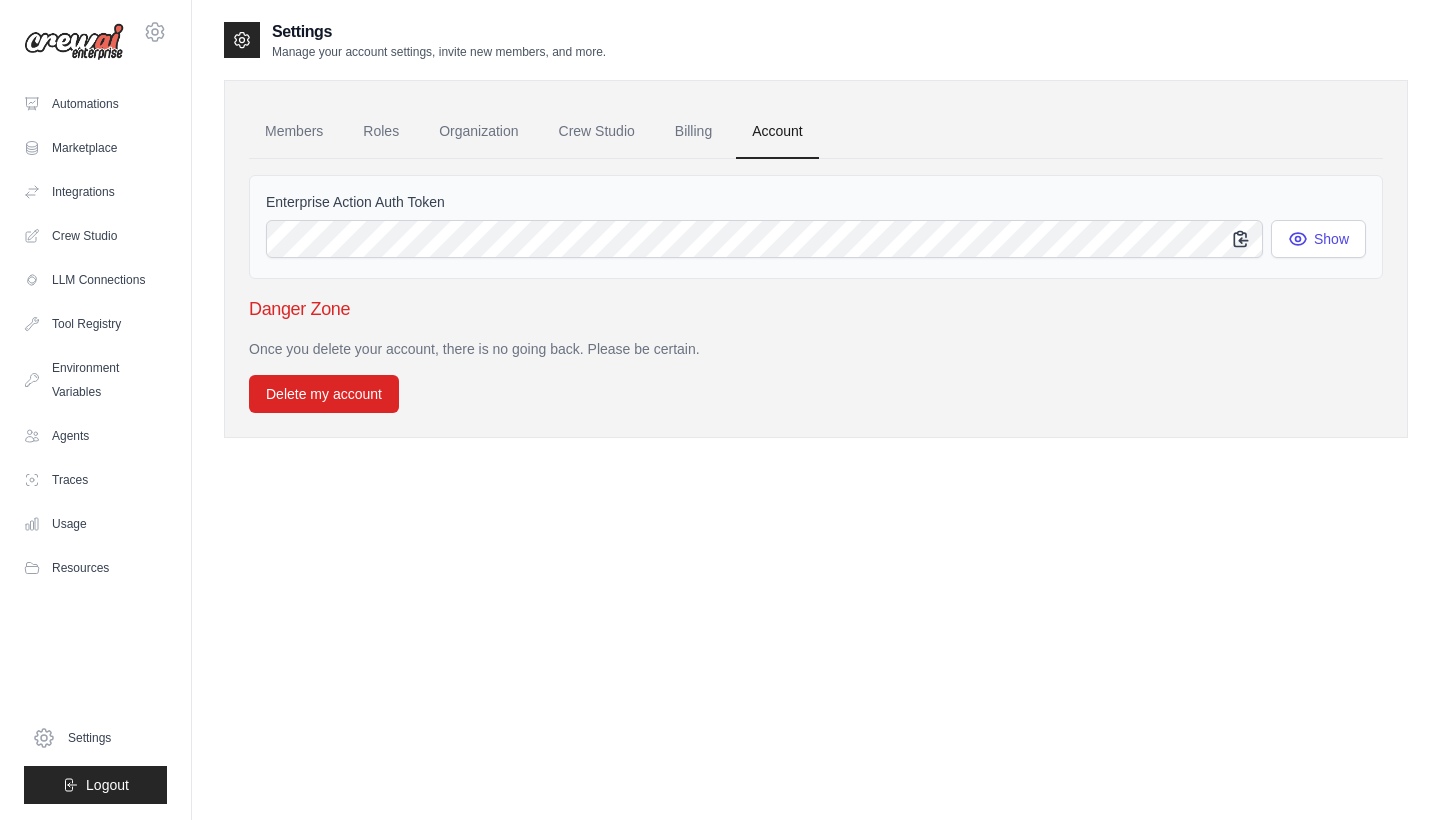 click 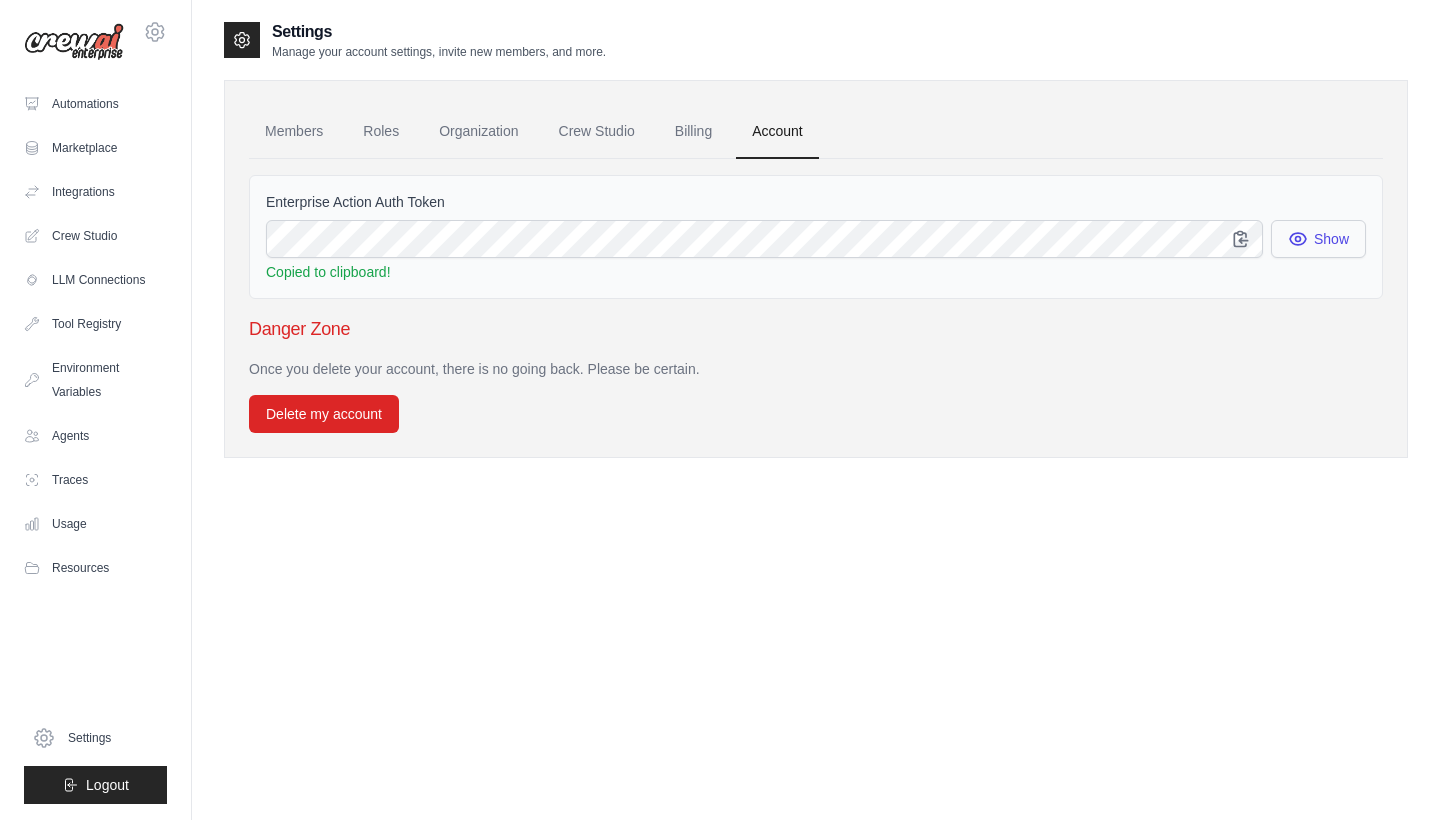 click on "Show" at bounding box center (1318, 239) 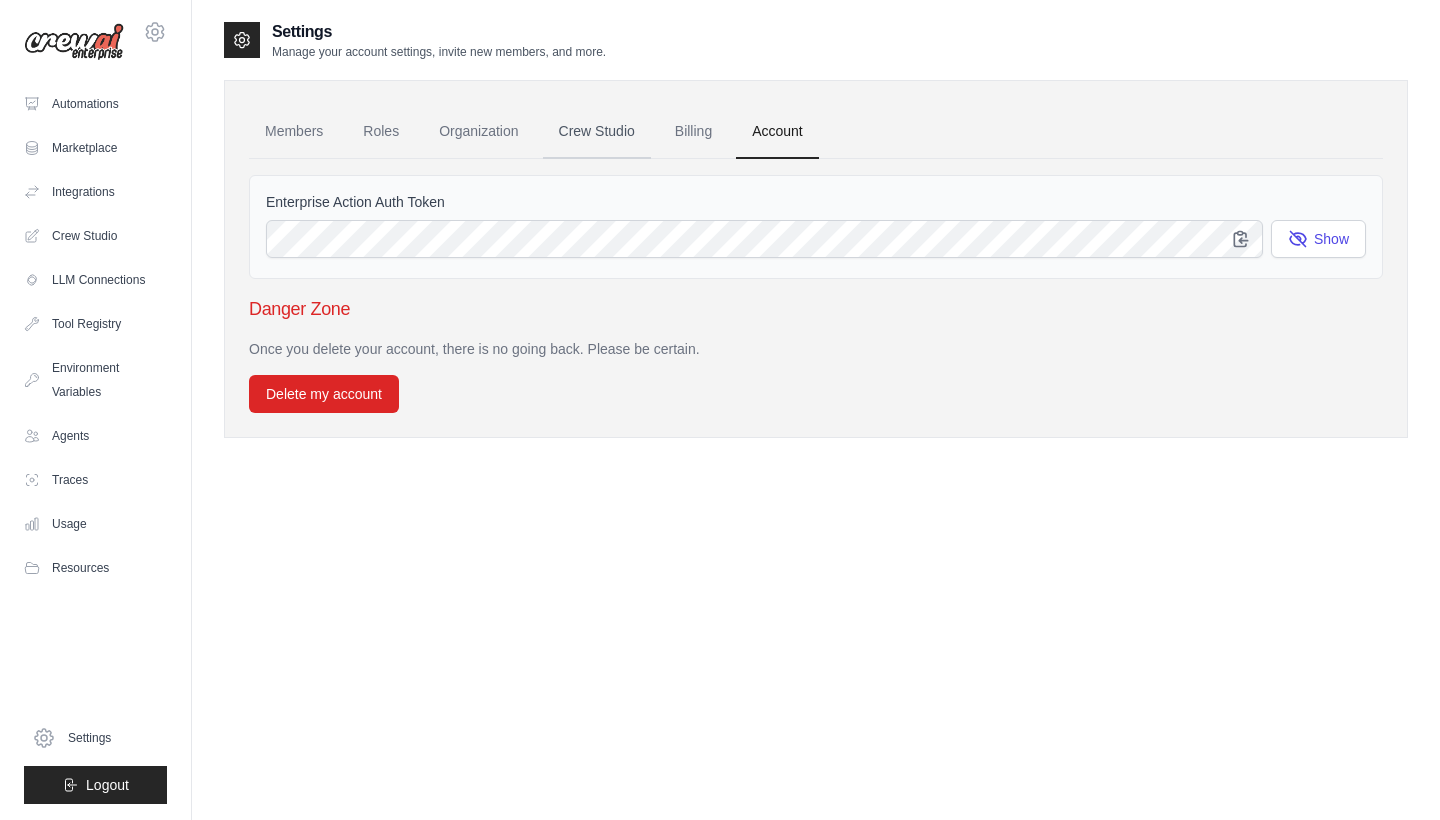 click on "Crew Studio" at bounding box center (597, 132) 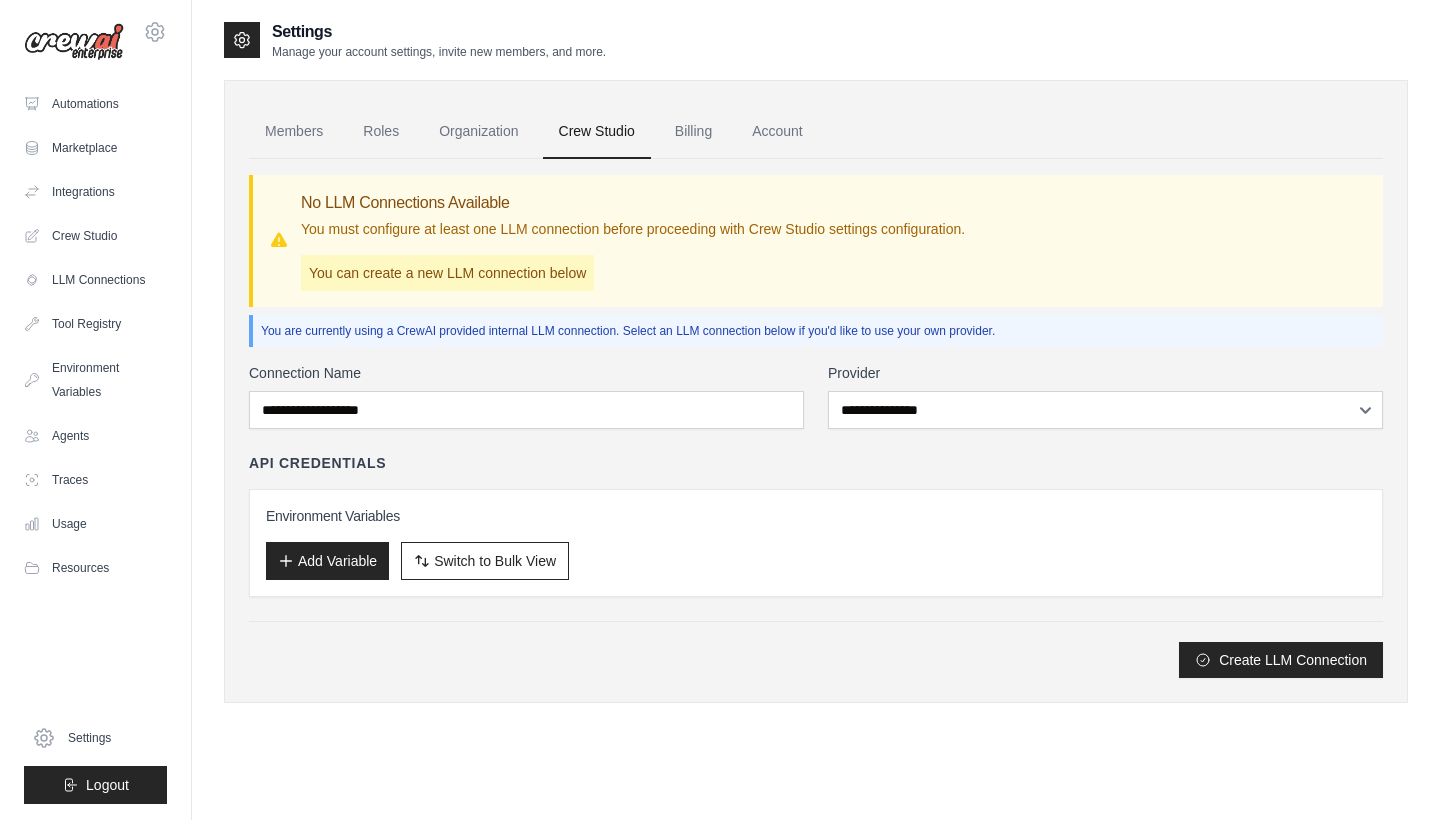 scroll, scrollTop: 0, scrollLeft: 0, axis: both 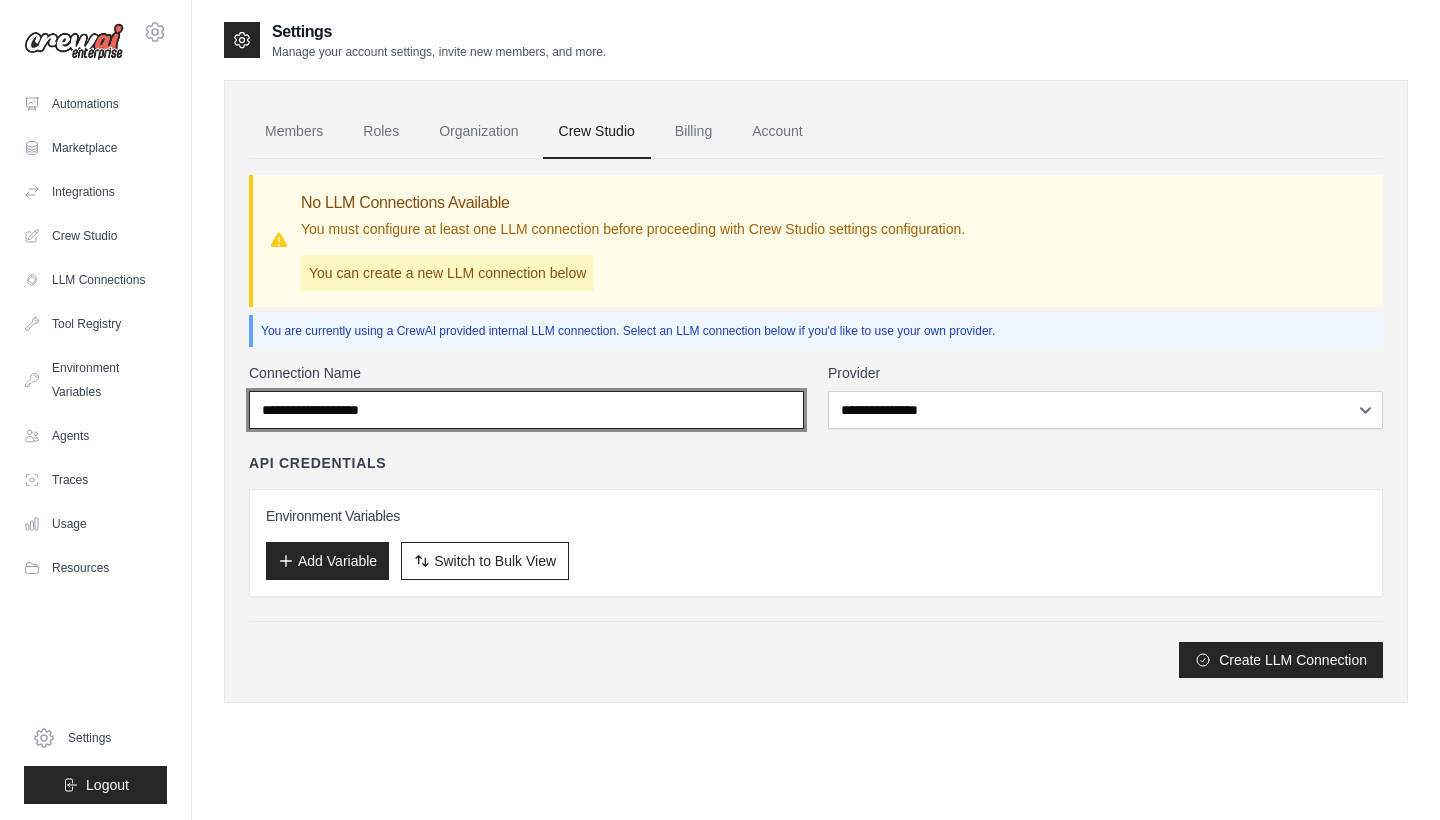 click on "Connection Name" at bounding box center [526, 410] 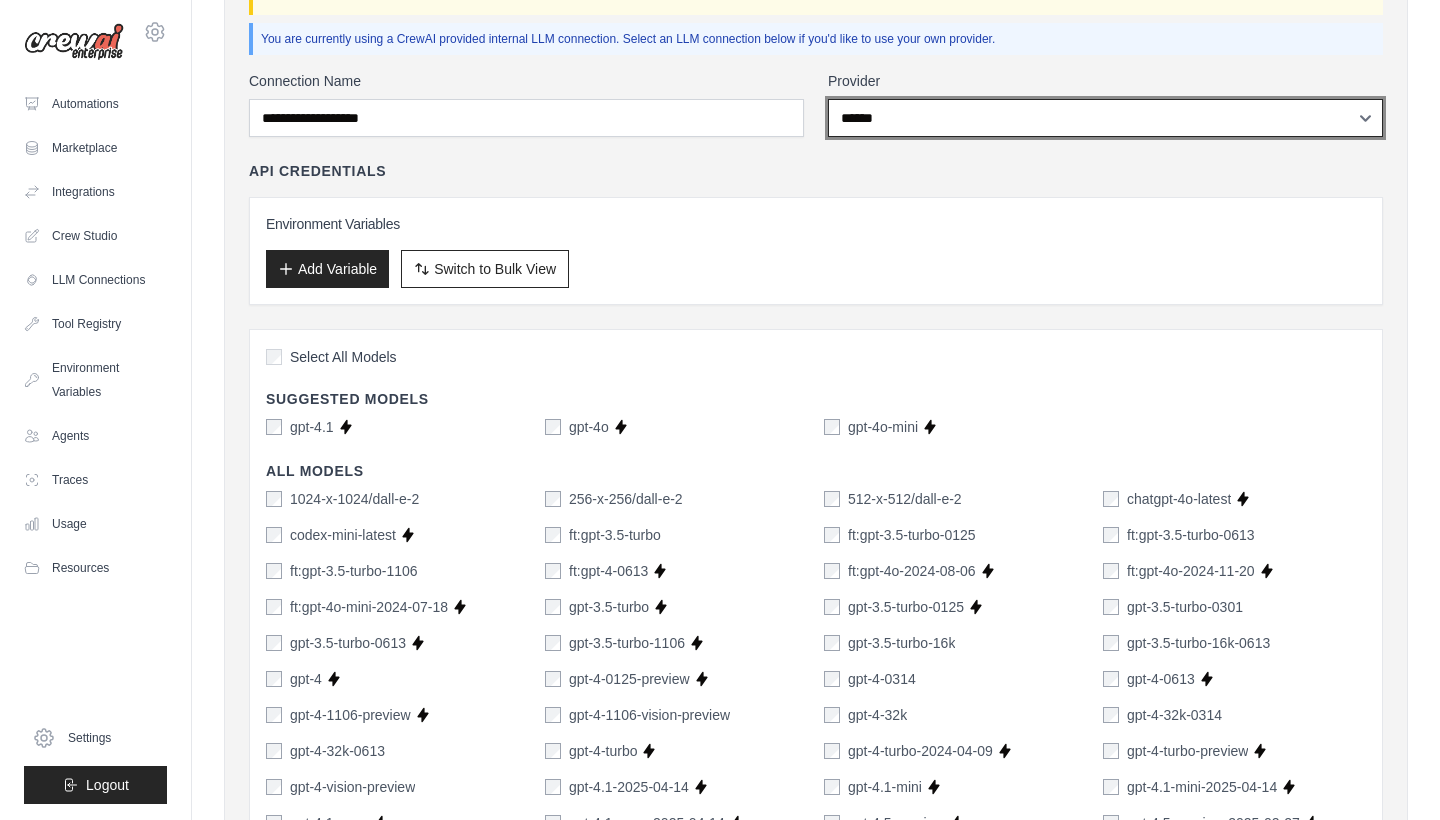 scroll, scrollTop: 276, scrollLeft: 0, axis: vertical 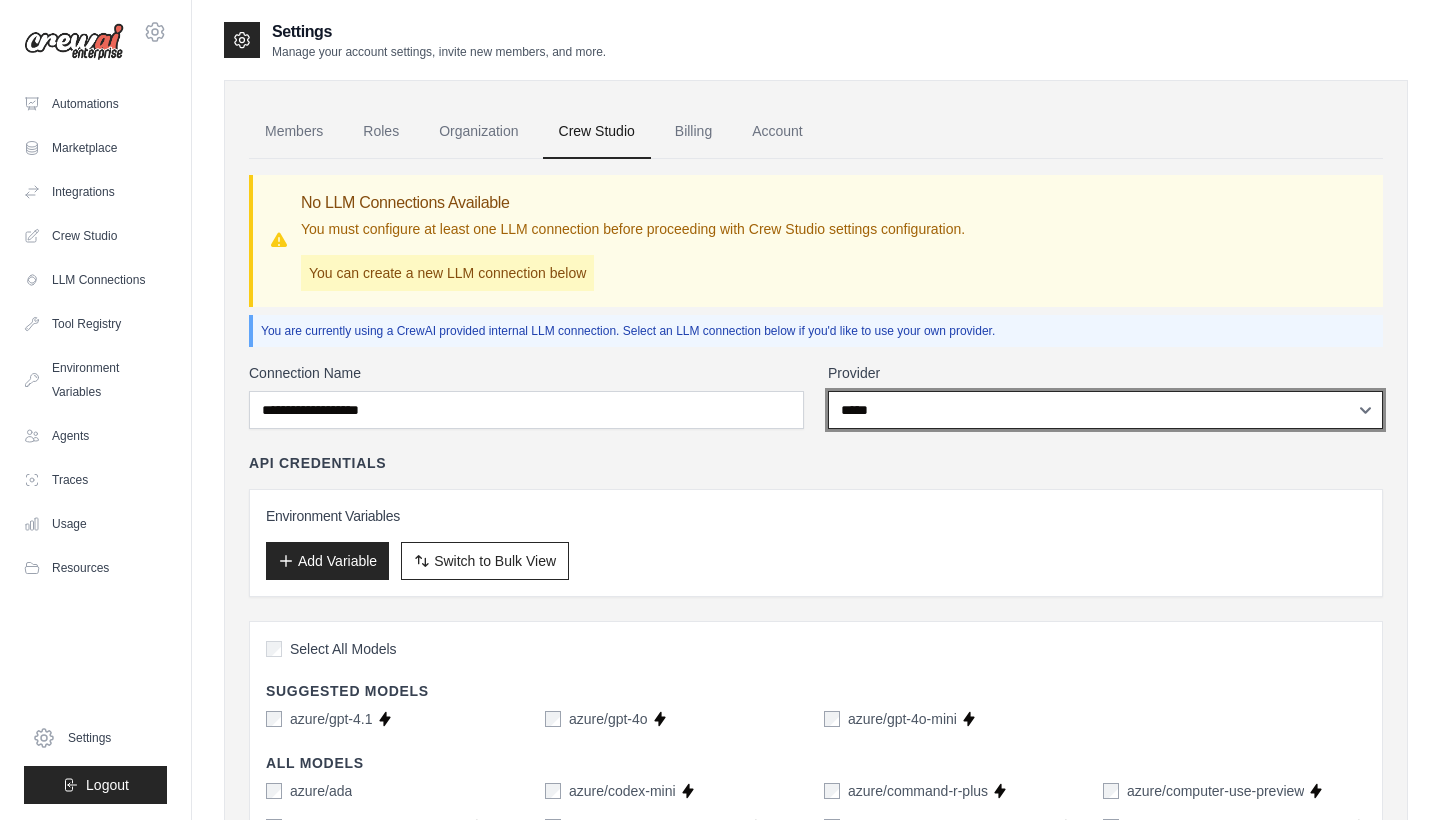 select on "******" 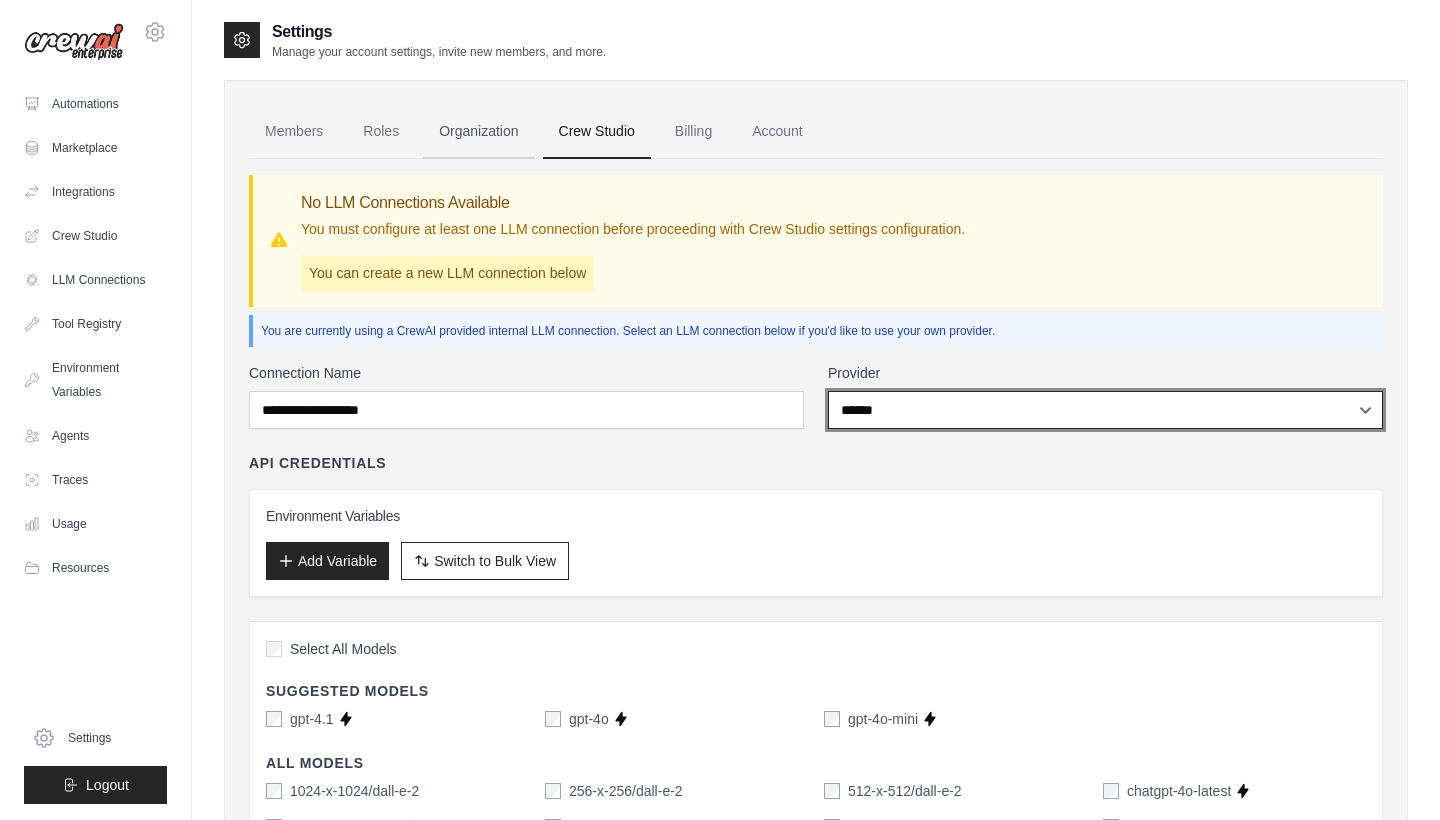 scroll, scrollTop: 0, scrollLeft: 0, axis: both 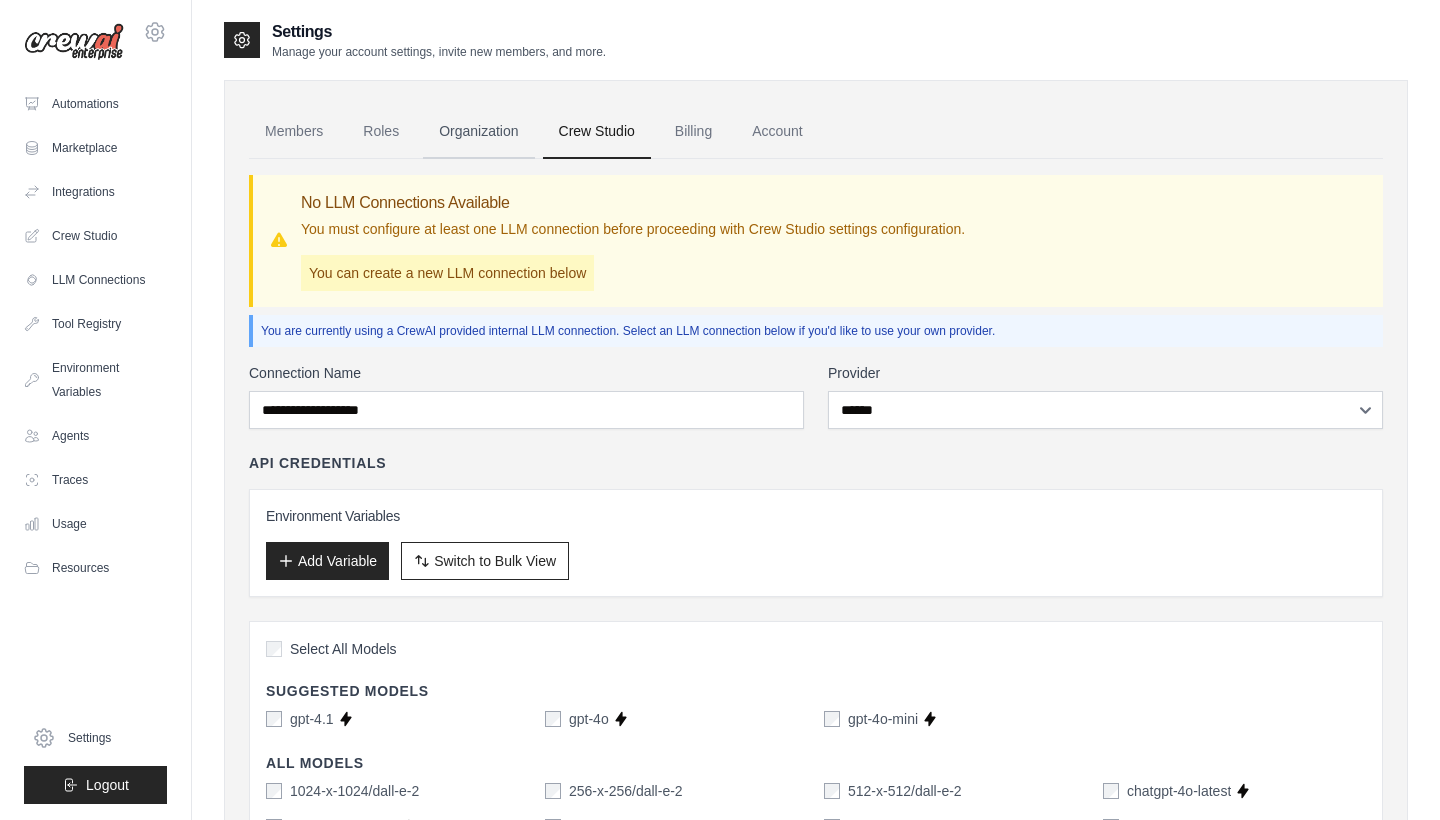 click on "Organization" at bounding box center [478, 132] 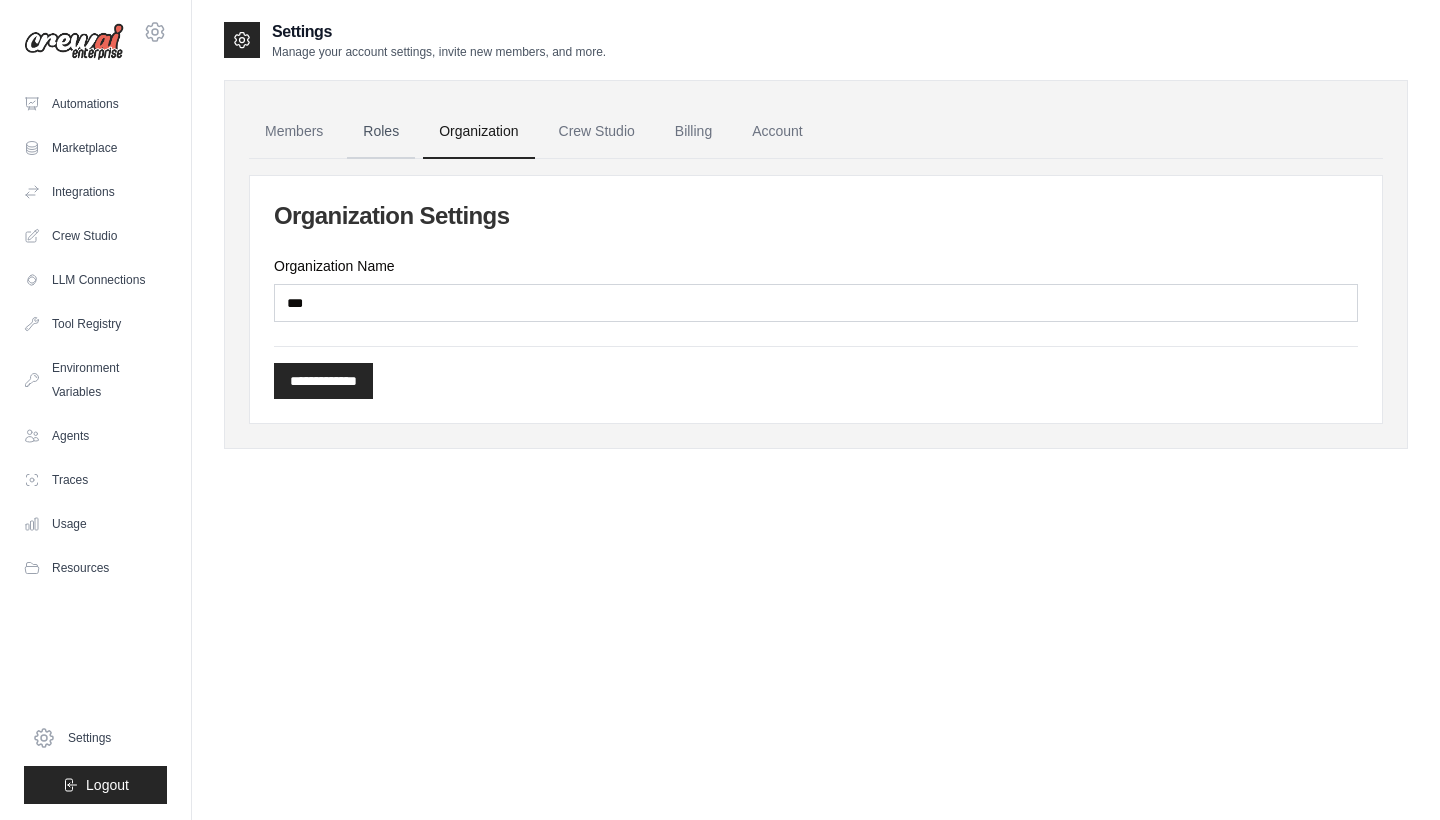 click on "Roles" at bounding box center [381, 132] 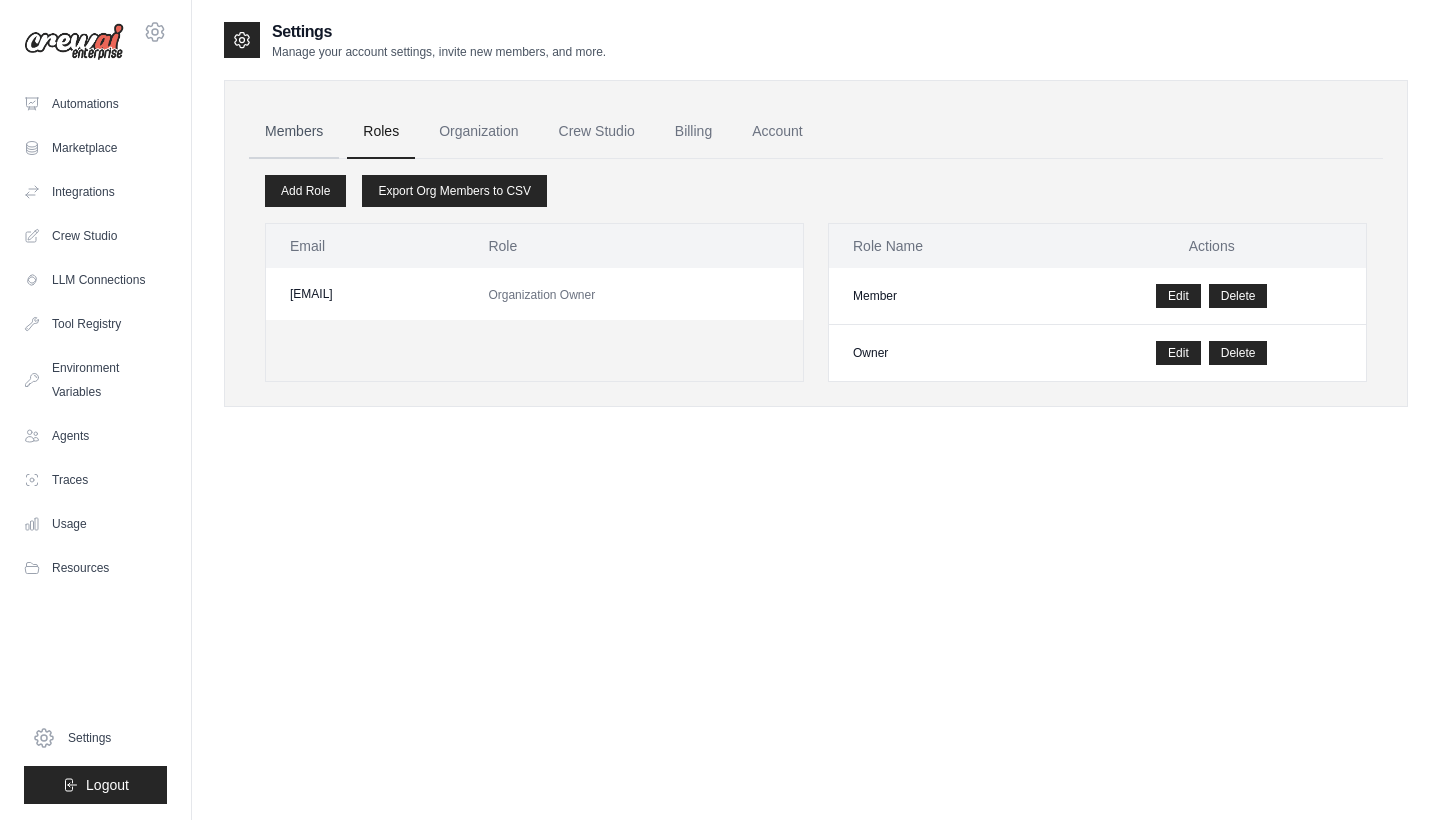 click on "Members" at bounding box center (294, 132) 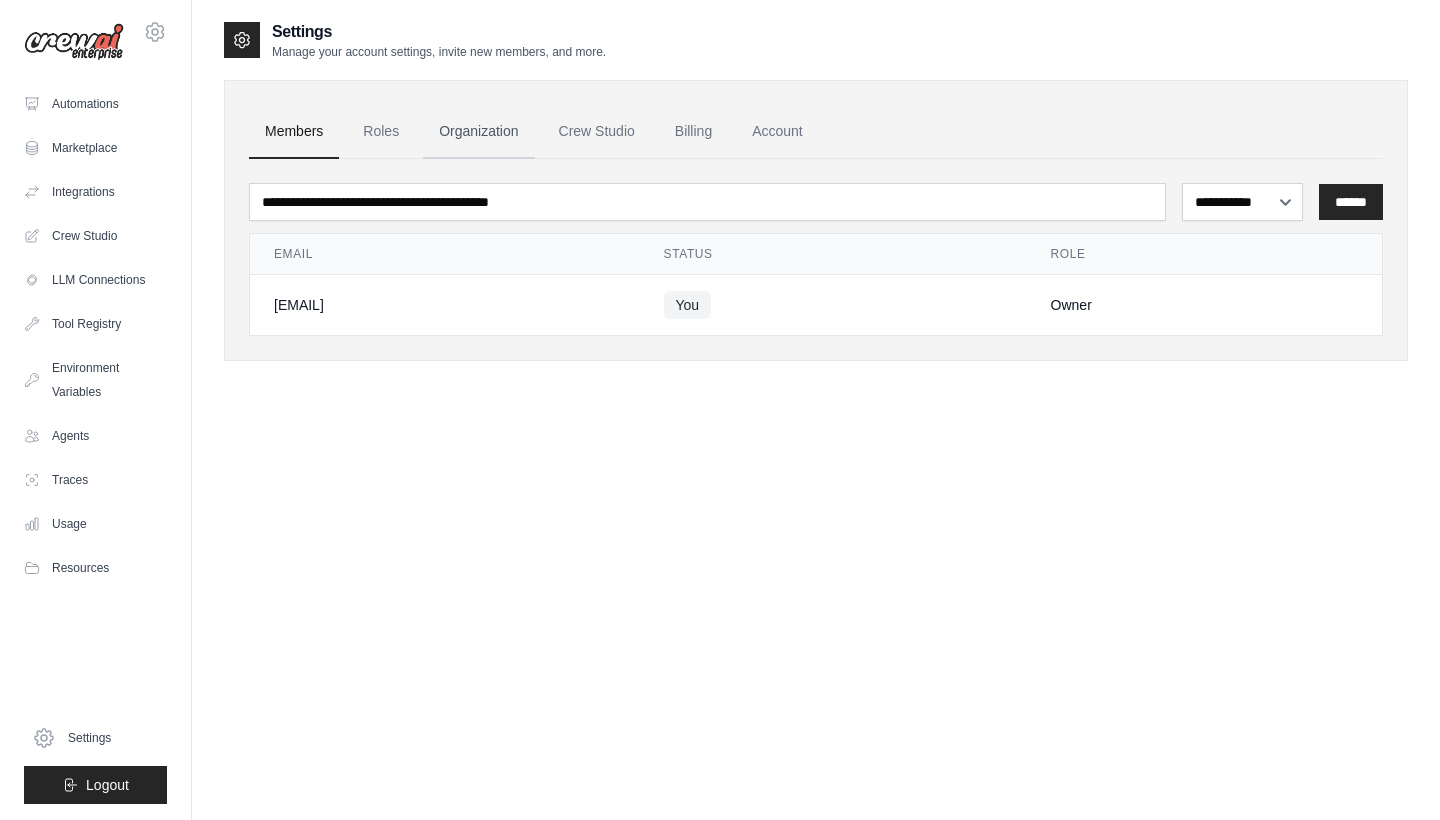 click on "Organization" at bounding box center [478, 132] 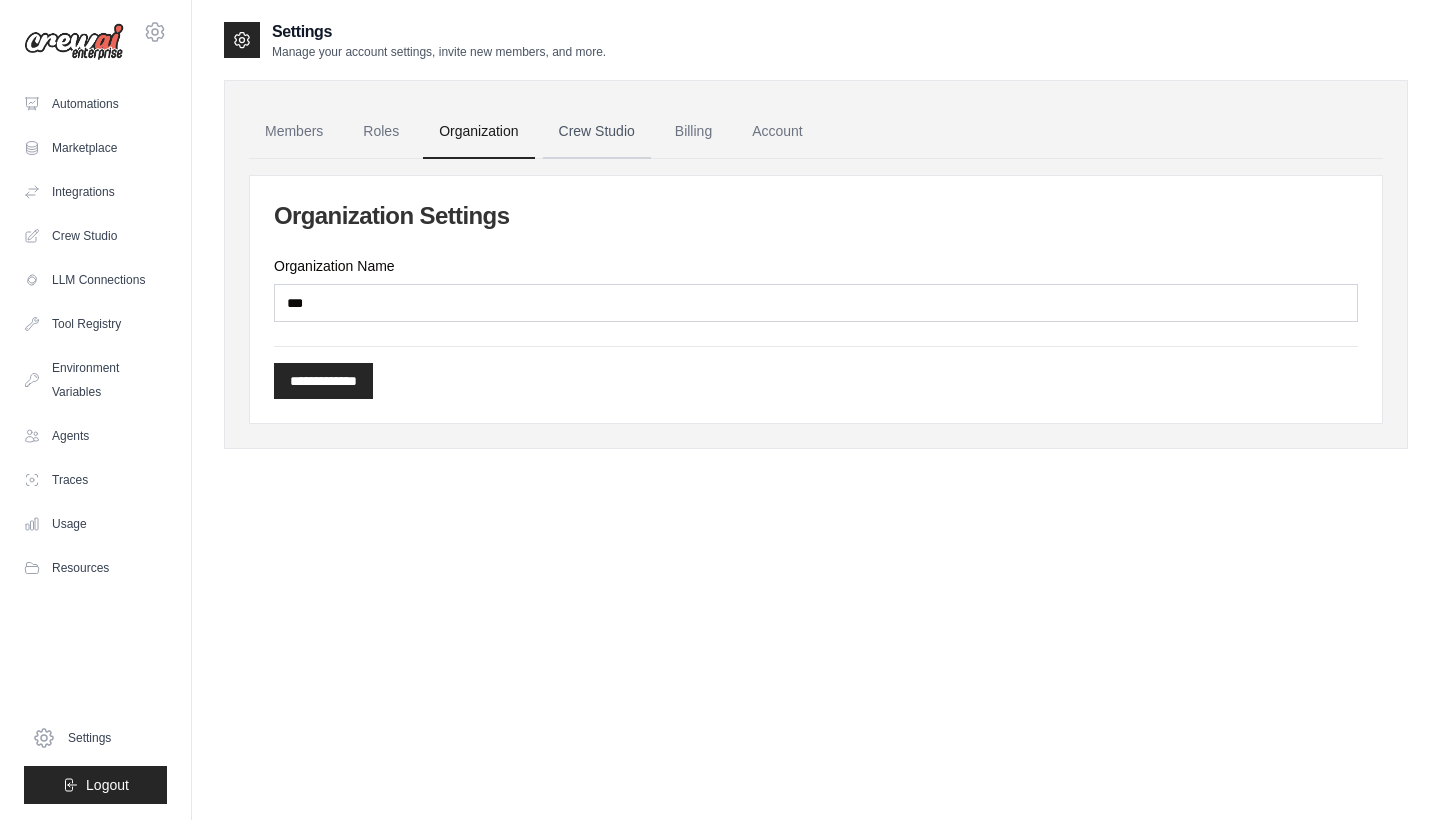 click on "Crew Studio" at bounding box center (597, 132) 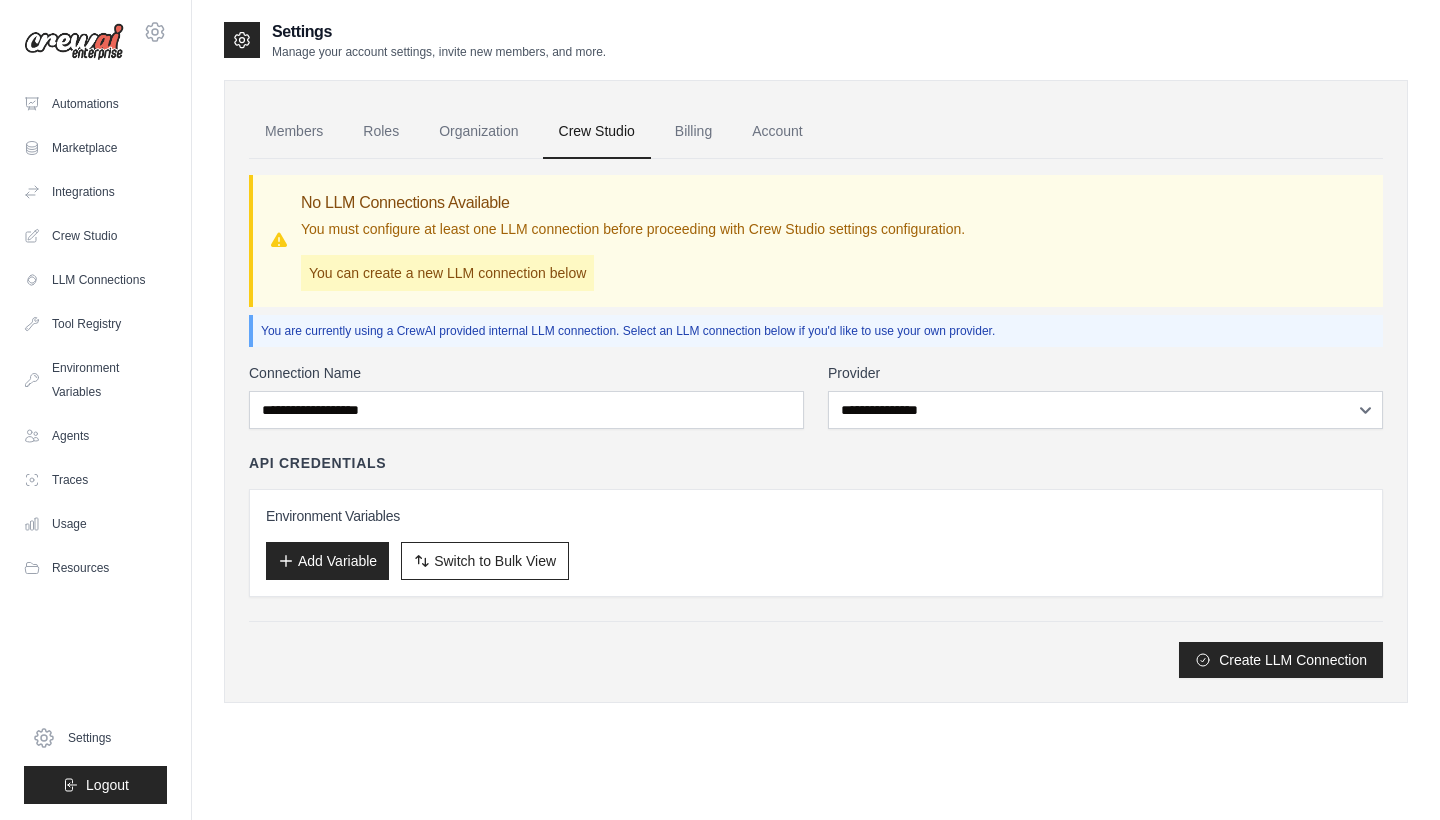 scroll, scrollTop: 0, scrollLeft: 0, axis: both 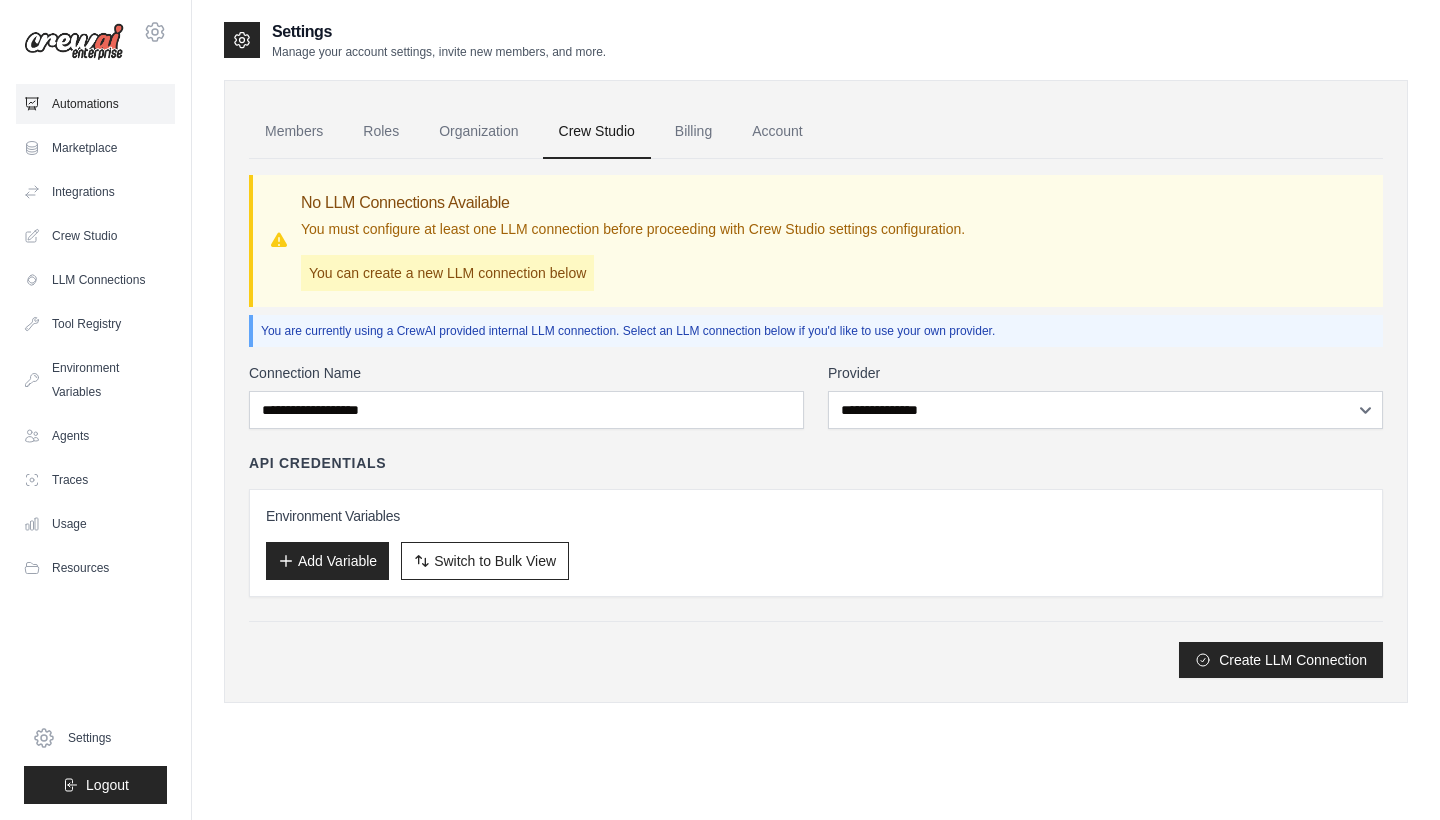 click on "Automations" at bounding box center [95, 104] 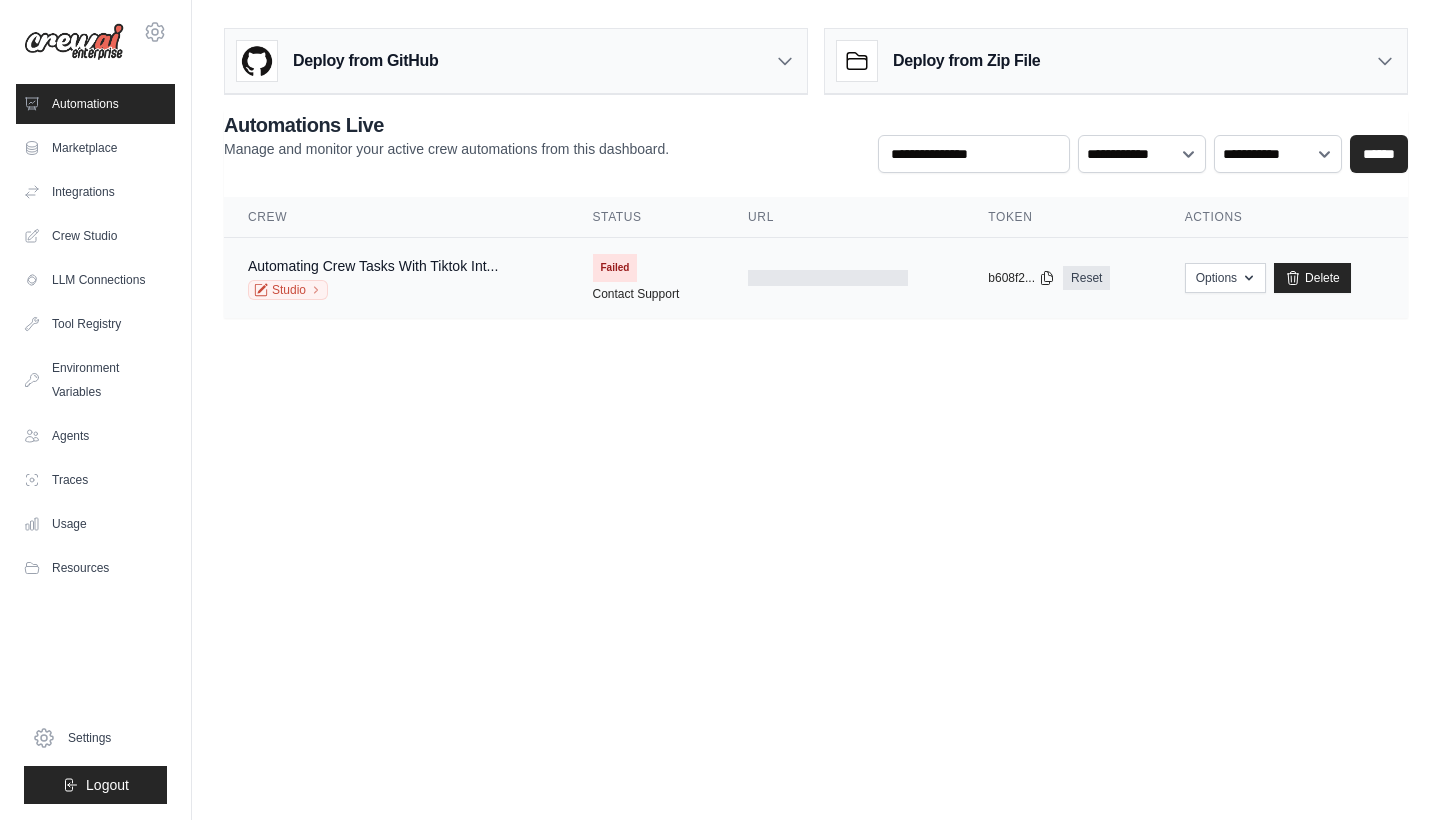 click on "Failed
Contact Support" at bounding box center (647, 278) 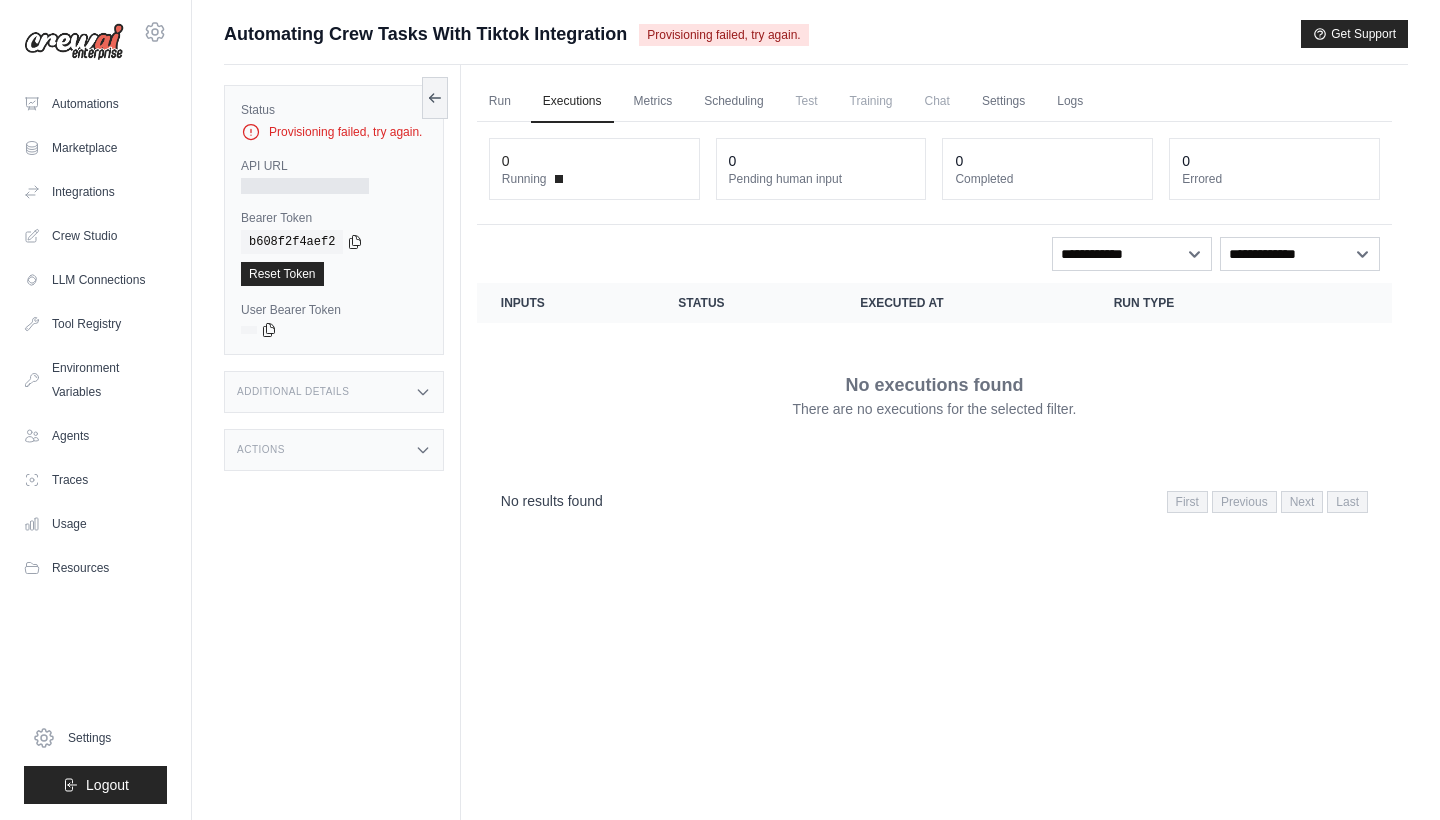 scroll, scrollTop: 0, scrollLeft: 0, axis: both 